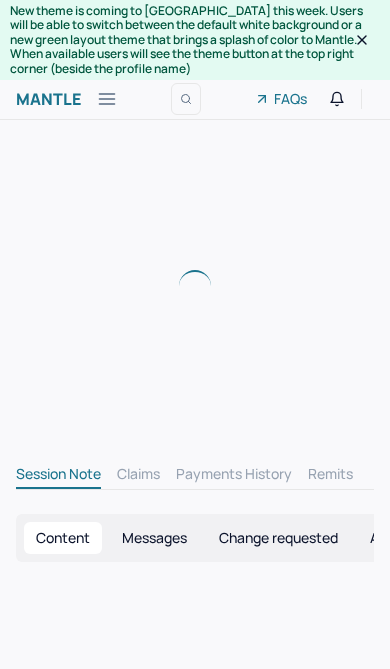 scroll, scrollTop: 0, scrollLeft: 0, axis: both 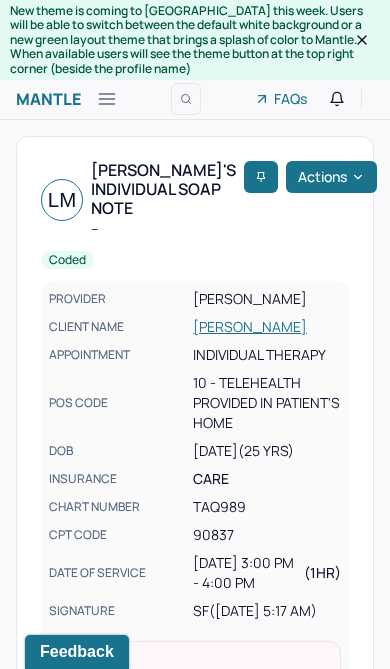 click 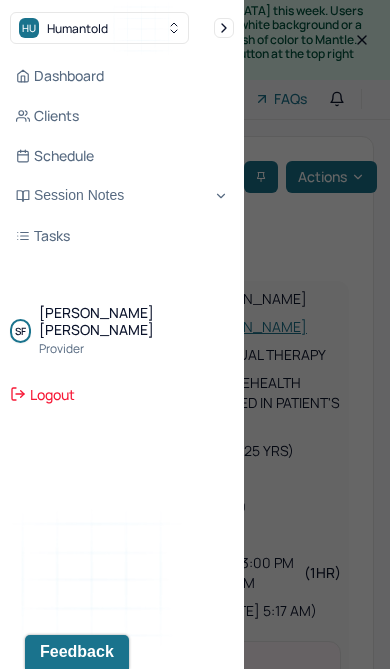 click on "Dashboard" at bounding box center [122, 76] 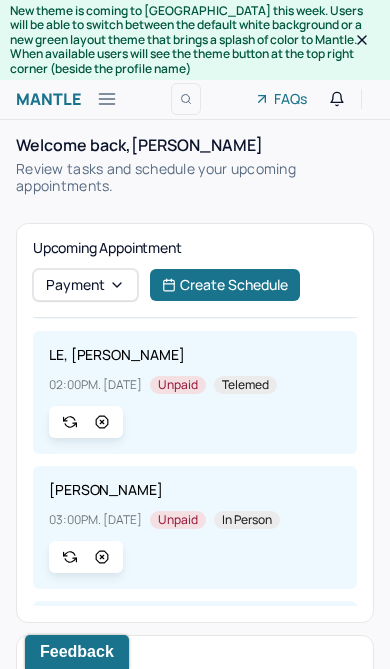scroll, scrollTop: 554, scrollLeft: 0, axis: vertical 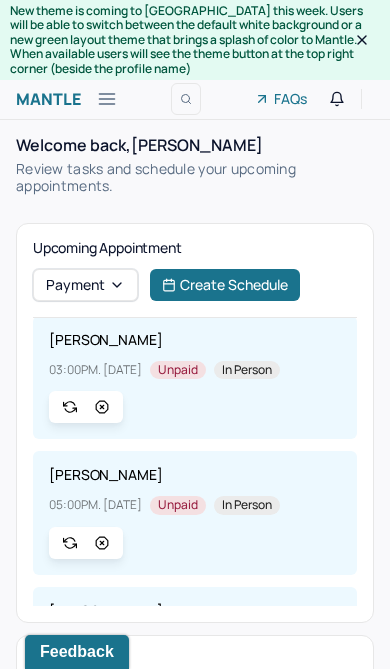 click 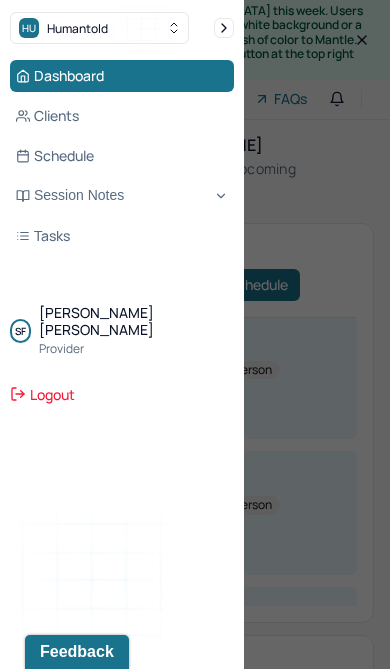 click on "Session Notes" at bounding box center [122, 196] 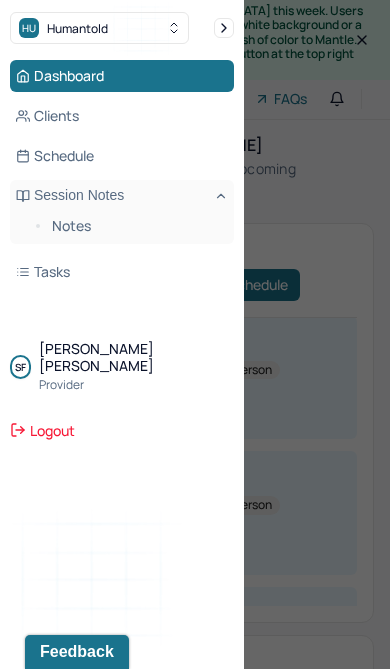 click on "Notes" at bounding box center [135, 226] 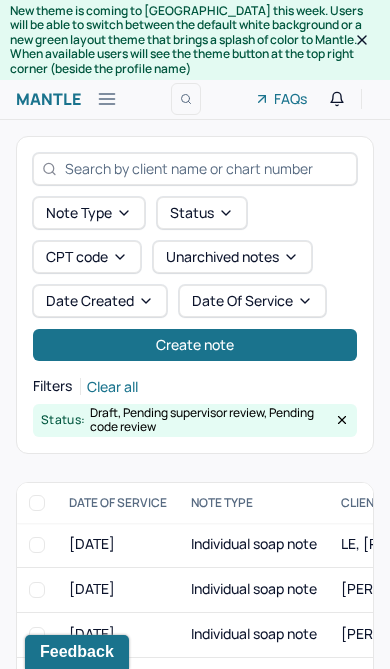 scroll, scrollTop: 45, scrollLeft: 0, axis: vertical 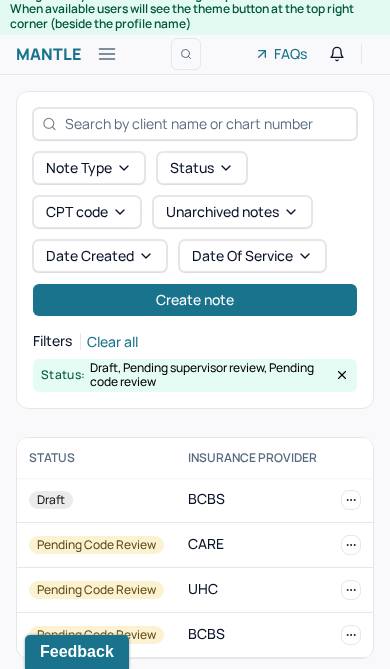 click on "Draft" at bounding box center [96, 500] 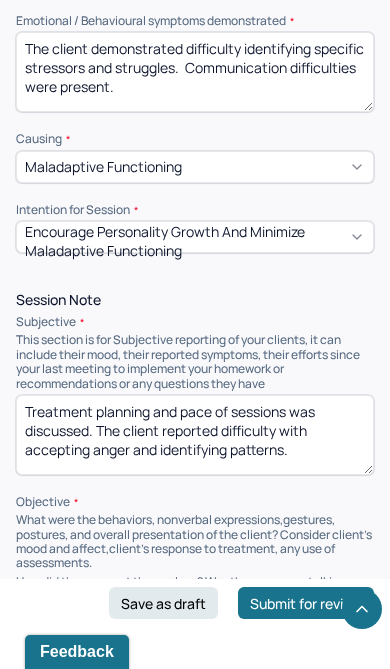 scroll, scrollTop: 1355, scrollLeft: 0, axis: vertical 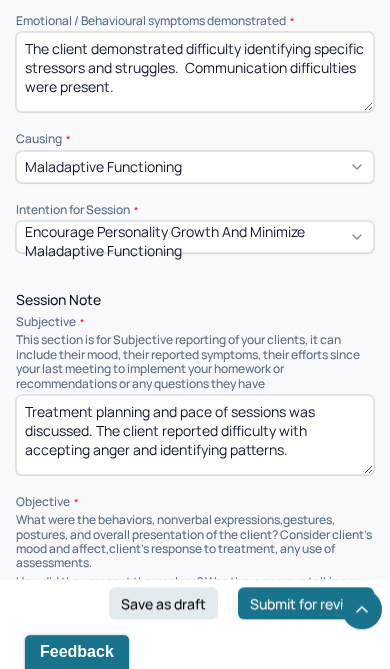 click on "Treatment planning and pace of sessions was discussed. The client reported difficulty with accepting anger and identifying patterns." at bounding box center [195, 435] 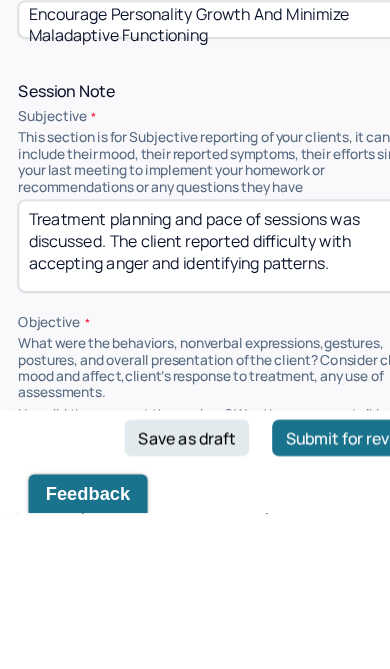 click on "Treatment planning and pace of sessions was discussed. The client reported difficulty with accepting anger and identifying patterns." at bounding box center [195, 435] 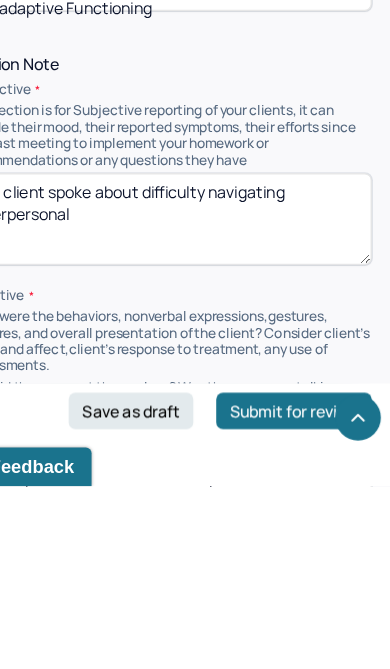 click on "The client spoke about" at bounding box center (195, 435) 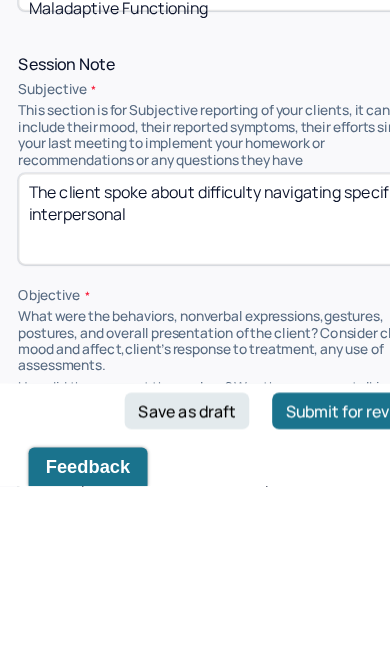 click on "The client spoke about" at bounding box center [195, 435] 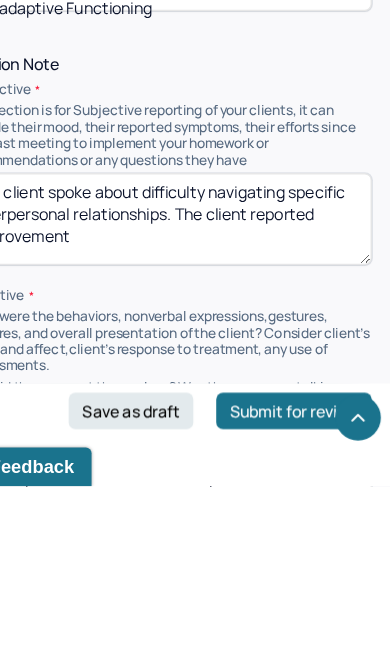 click on "The client spoke about difficulty navigating specific interpersonal relationships. The client reported improvement" at bounding box center (195, 435) 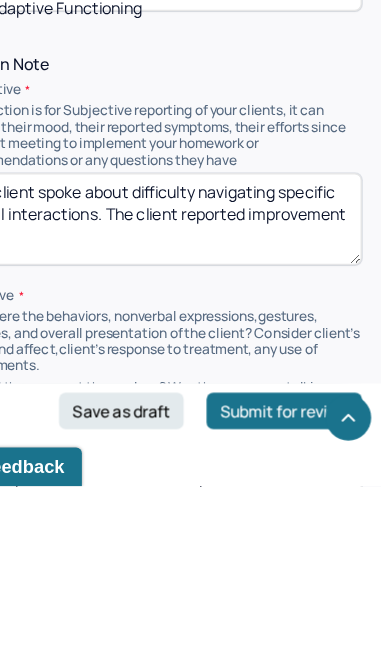 scroll, scrollTop: 1355, scrollLeft: 0, axis: vertical 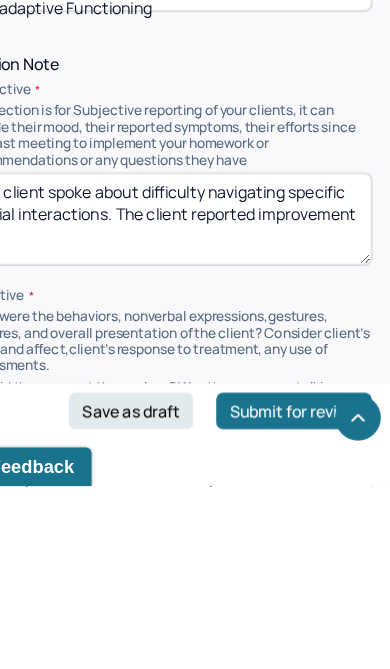 click on "The client spoke about difficulty navigating specific interpersonal relationships. The client reported improvement" at bounding box center [195, 435] 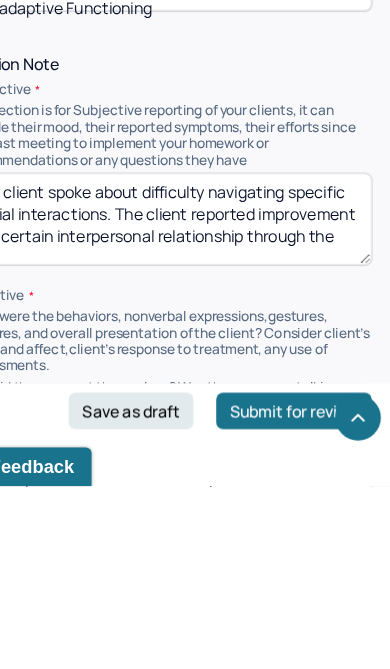 scroll, scrollTop: 7, scrollLeft: 0, axis: vertical 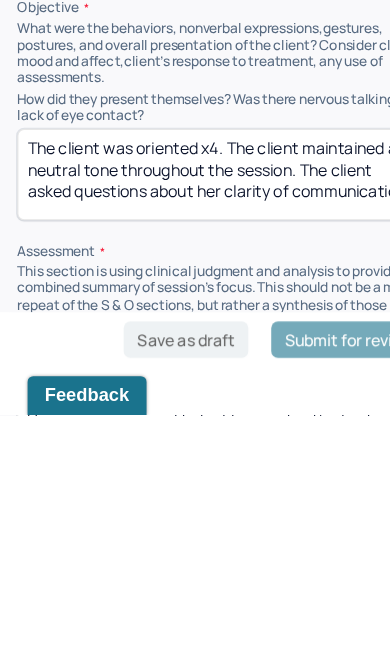 type on "The client spoke about difficulty navigating specific social interactions. The client reported improvement in a certain interpersonal relationship through the increase in communication about perspectives and experiences. Upcoming transfer of care and clinical rapport were discussed." 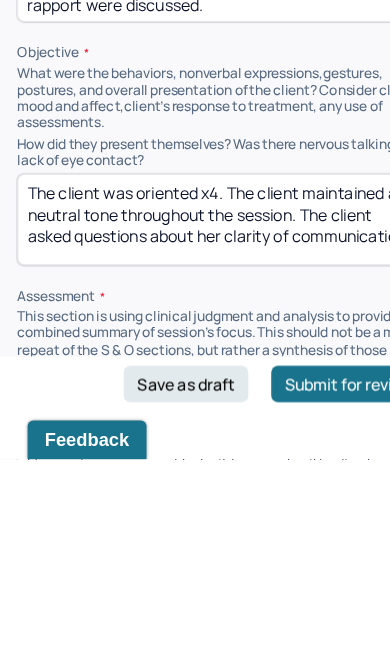 click on "The client was oriented x4. The client maintained a neutral tone throughout the session. The client asked questions about her clarity of communication." at bounding box center (195, 459) 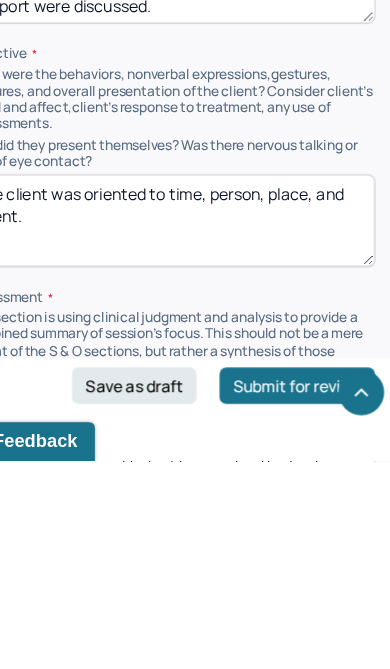 scroll, scrollTop: 1726, scrollLeft: 0, axis: vertical 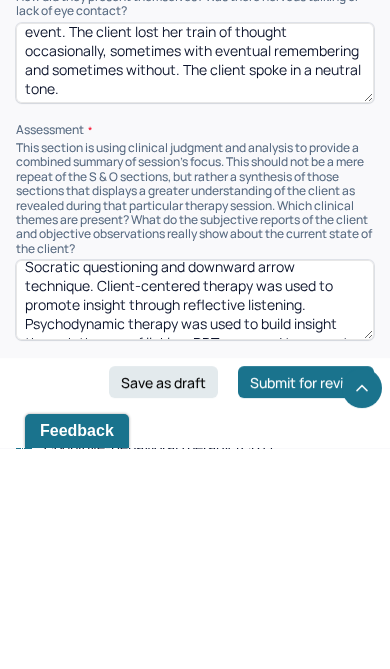 type on "The client was oriented to time, person, place, and event. The client lost her train of thought occasionally, sometimes with eventual remembering and sometimes without. The client spoke in a neutral tone." 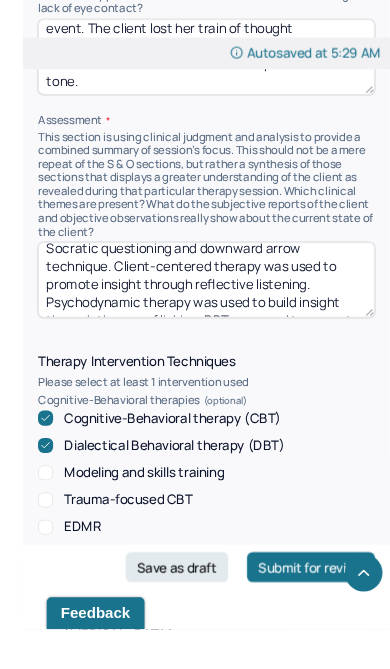 scroll, scrollTop: 1941, scrollLeft: 0, axis: vertical 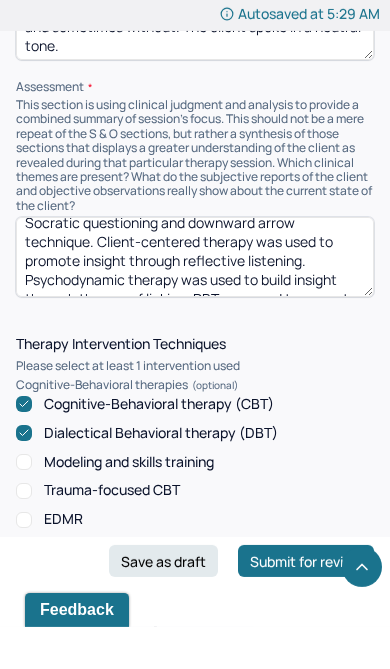 click on "Humanism was used to build rapport with client through the discussion of acceptance within the sessions and the collaboration to discuss boundaries and reinforce cohesion of client and clinician goals.  CBT was used to build insight through the use of Socratic questioning and downward arrow technique. Client-centered therapy was used to promote insight through reflective listening.   Psychodynamic therapy was used to build insight through the use of linking. DBT was used to promote self-compassion through the use of radical acceptance. Strength based therapy was used to build self-compassion through the highlighting of positive traits, including resiliency" at bounding box center [195, 299] 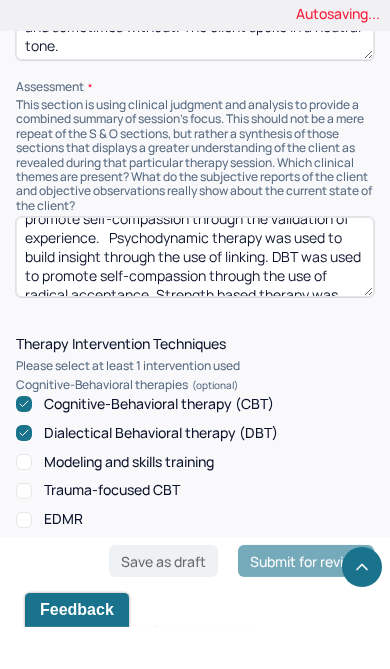 scroll, scrollTop: 179, scrollLeft: 0, axis: vertical 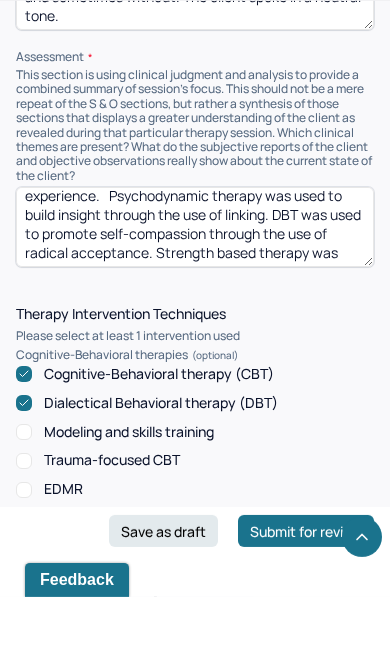 click on "Humanism was used to build rapport with client through the discussion of acceptance within the sessions and the collaboration to discuss boundaries and reinforce cohesion of client and clinician goals.  CBT was used to build insight through the use of Socratic questioning and downward arrow technique. Client-centered therapy was used to promote insight through reflective listening and to promote self-compassion through the validation of experience.   Psychodynamic therapy was used to build insight through the use of linking. DBT was used to promote self-compassion through the use of radical acceptance. Strength based therapy was used to build self-compassion through the highlighting of positive traits, including resiliency" at bounding box center [195, 299] 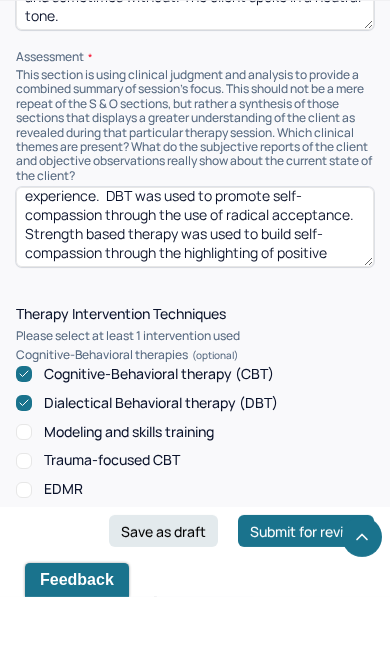 click on "Humanism was used to build rapport with client through the discussion of acceptance within the sessions and the collaboration to discuss boundaries and reinforce cohesion of client and clinician goals.  CBT was used to build insight through the use of Socratic questioning and downward arrow technique. Client-centered therapy was used to promote insight through reflective listening and to promote self-compassion through the validation of experience.  DBT was used to promote self-compassion through the use of radical acceptance. Strength based therapy was used to build self-compassion through the highlighting of positive traits, including resiliency" at bounding box center [195, 299] 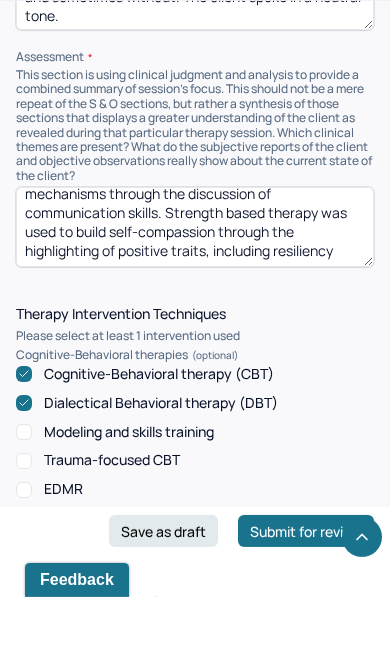 scroll, scrollTop: 209, scrollLeft: 0, axis: vertical 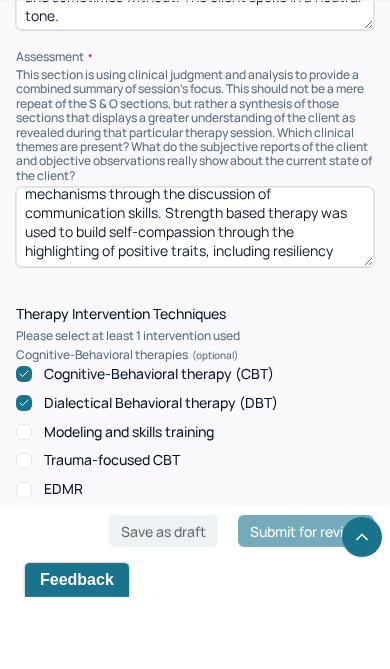 click on "Humanism was used to build rapport with client through the discussion of acceptance within the sessions and the collaboration to discuss boundaries and reinforce cohesion of client and clinician goals.  CBT was used to build insight through the use of Socratic questioning and downward arrow technique. Client-centered therapy was used to promote insight through reflective listening and to promote self-compassion through the validation of experience.  DBT was used to promote self-compassion through the use of radical acceptance. Strength based therapy was used to build self-compassion through the highlighting of positive traits, including resiliency" at bounding box center (195, 299) 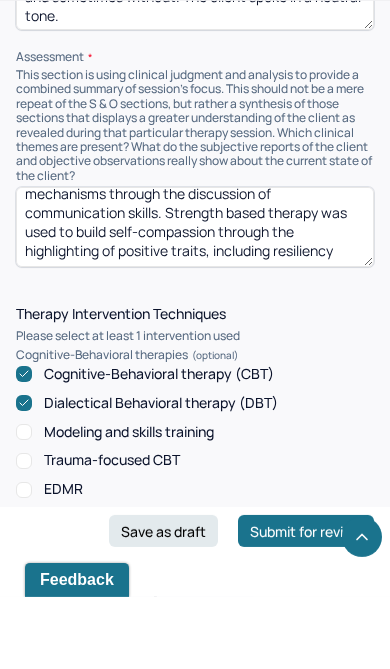 click on "Humanism was used to build rapport with client through the discussion of acceptance within the sessions and the collaboration to discuss boundaries and reinforce cohesion of client and clinician goals.  CBT was used to build insight through the use of Socratic questioning and downward arrow technique. Client-centered therapy was used to promote insight through reflective listening and to promote self-compassion through the validation of experience.  DBT was used to promote self-compassion through the use of radical acceptance. Strength based therapy was used to build self-compassion through the highlighting of positive traits, including resiliency" at bounding box center (195, 299) 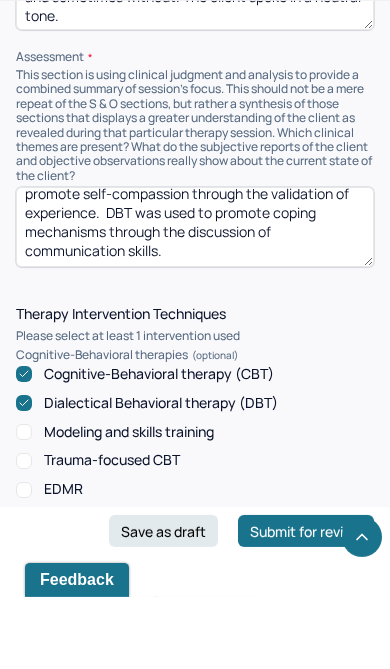 scroll, scrollTop: 173, scrollLeft: 0, axis: vertical 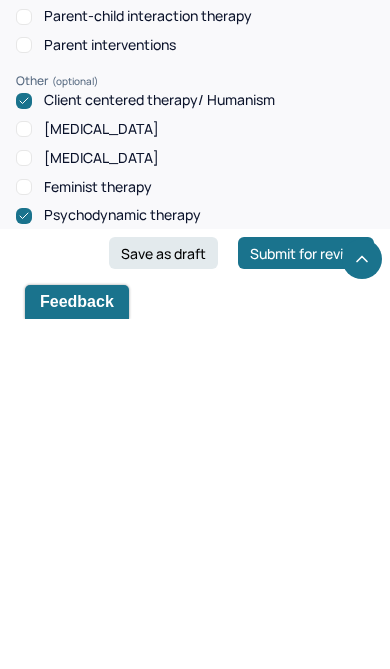 type on "Humanism was used to build rapport with client through the discussion of acceptance within the sessions and the collaboration to discuss boundaries and reinforce cohesion of client and clinician goals.  CBT was used to build insight through the use of Socratic questioning and downward arrow technique. Client-centered therapy was used to promote insight through reflective listening and to promote self-compassion through the validation of experience.  DBT was used to promote coping mechanisms through the discussion of communication skills." 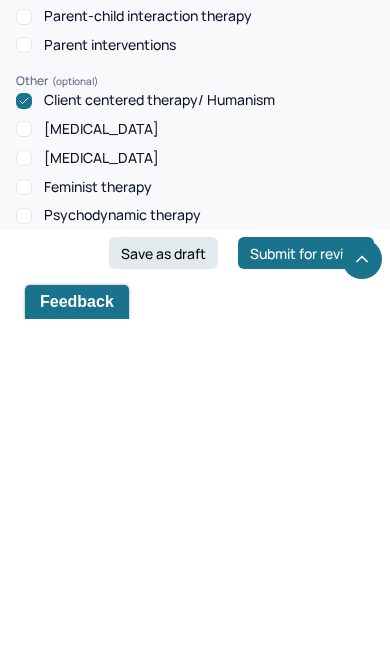 scroll, scrollTop: 2685, scrollLeft: 0, axis: vertical 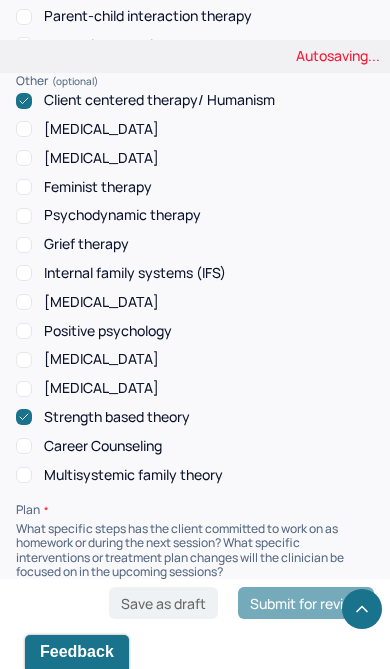click 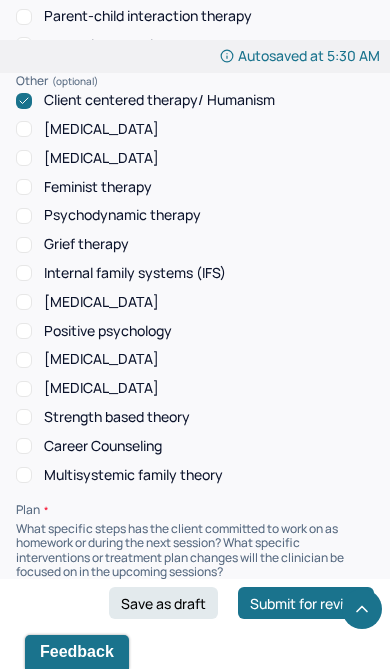 click on "Positive psychology" at bounding box center [24, 331] 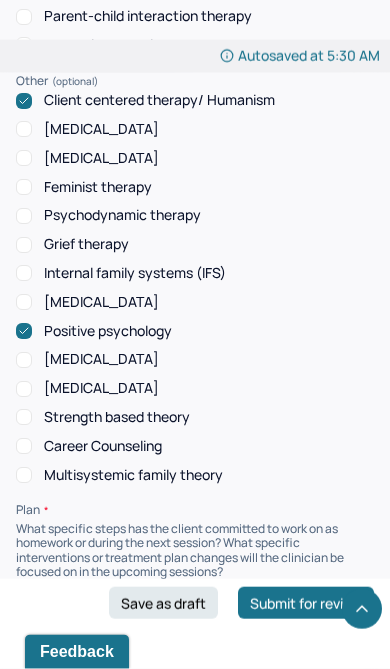 scroll, scrollTop: 2678, scrollLeft: 0, axis: vertical 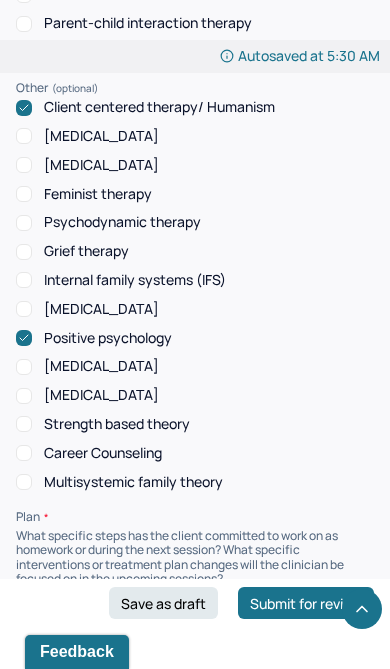 click 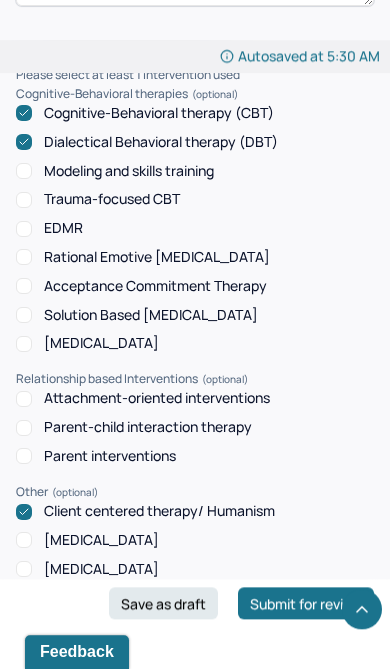 scroll, scrollTop: 2274, scrollLeft: 0, axis: vertical 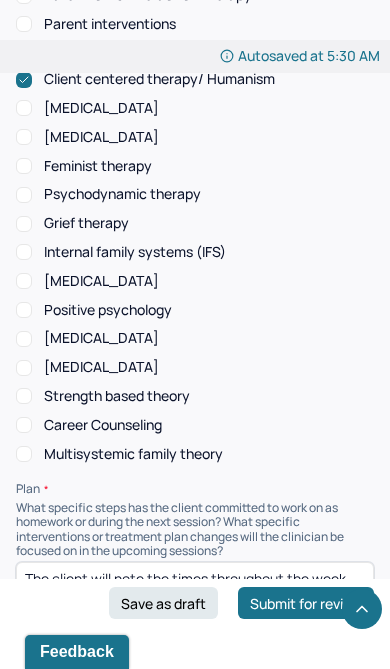 click on "Positive psychology" at bounding box center [24, 310] 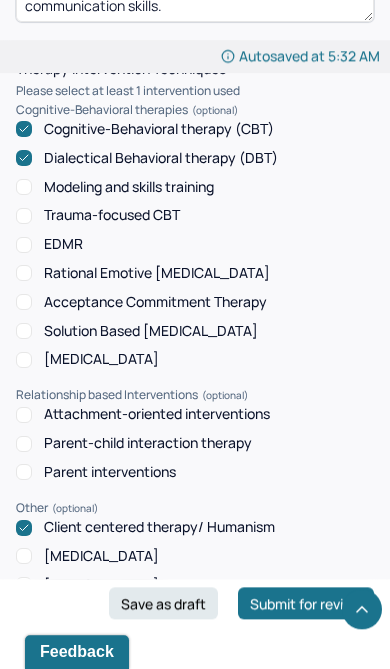 scroll, scrollTop: 2257, scrollLeft: 0, axis: vertical 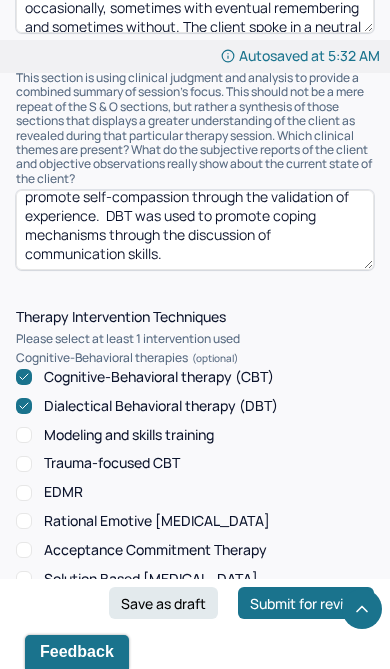 click on "Humanism was used to build rapport with client through the discussion of acceptance within the sessions and the collaboration to discuss boundaries and reinforce cohesion of client and clinician goals.  CBT was used to build insight through the use of Socratic questioning and downward arrow technique. Client-centered therapy was used to promote insight through reflective listening and to promote self-compassion through the validation of experience.  DBT was used to promote coping mechanisms through the discussion of communication skills." at bounding box center (195, 230) 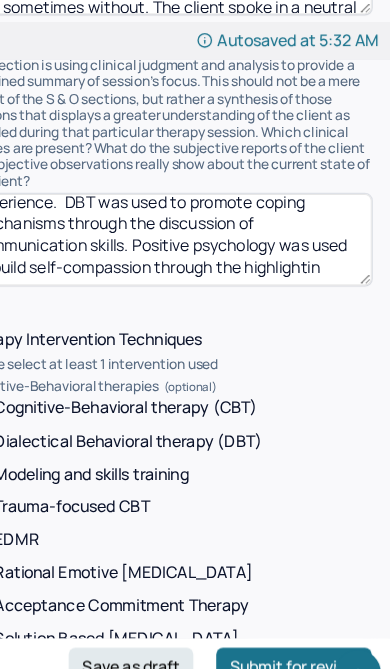 scroll, scrollTop: 207, scrollLeft: 0, axis: vertical 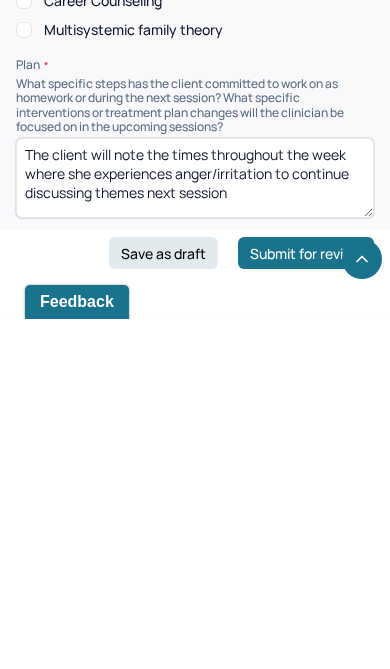 type on "Humanism was used to build rapport with client through the discussion of acceptance within the sessions and the collaboration to discuss boundaries and reinforce cohesion of client and clinician goals.  CBT was used to build insight through the use of Socratic questioning and downward arrow technique. Client-centered therapy was used to promote insight through reflective listening and to promote self-compassion through the validation of experience.  DBT was used to promote coping mechanisms through the discussion of communication skills. Positive psychology was used to build self-compassion through the highlighting of growth and positive traits." 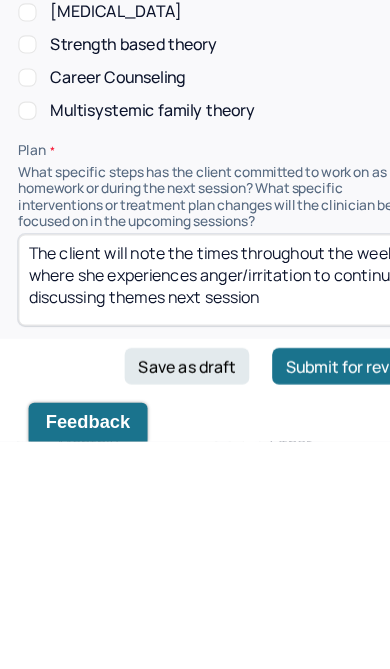 click on "The client will note the times throughout the week where she experiences anger/irritation to continue discussing themes next session" at bounding box center (195, 528) 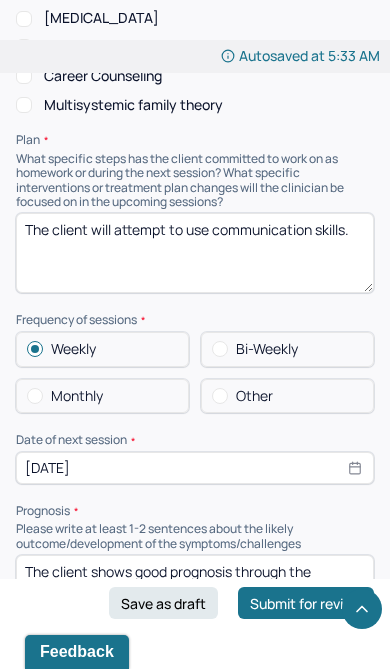 scroll, scrollTop: 3042, scrollLeft: 0, axis: vertical 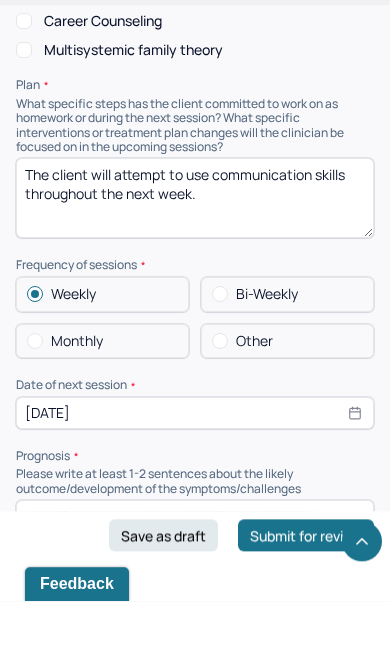 type on "The client will attempt to use communication skills throughout the next week." 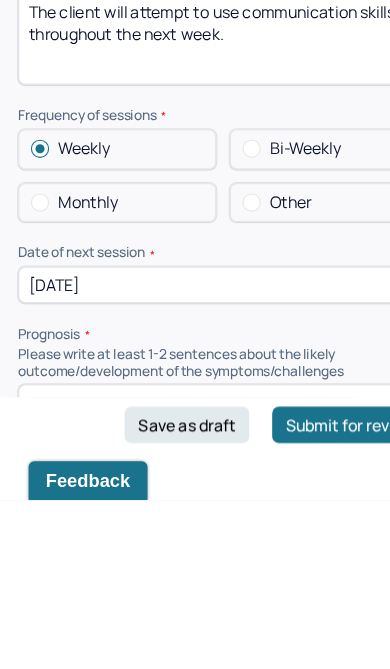select on "6" 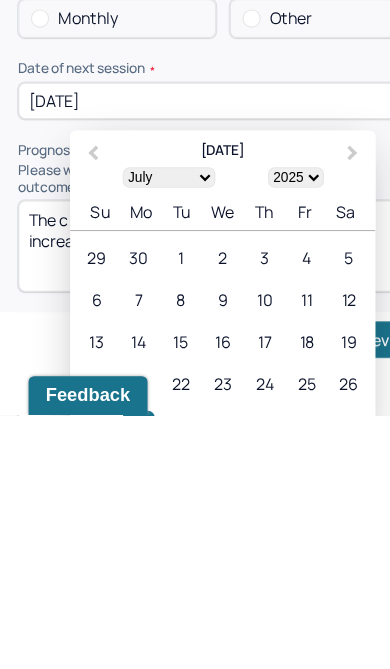 scroll, scrollTop: 3134, scrollLeft: 0, axis: vertical 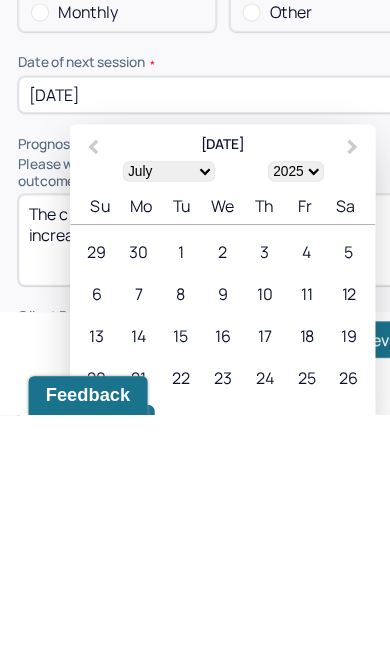 click on "Next Month" at bounding box center [308, 434] 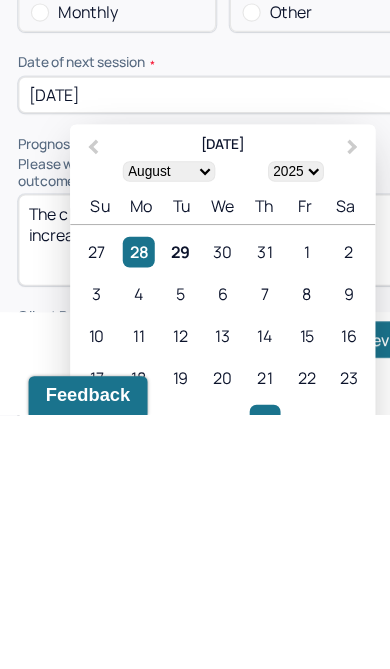 scroll, scrollTop: 3440, scrollLeft: 0, axis: vertical 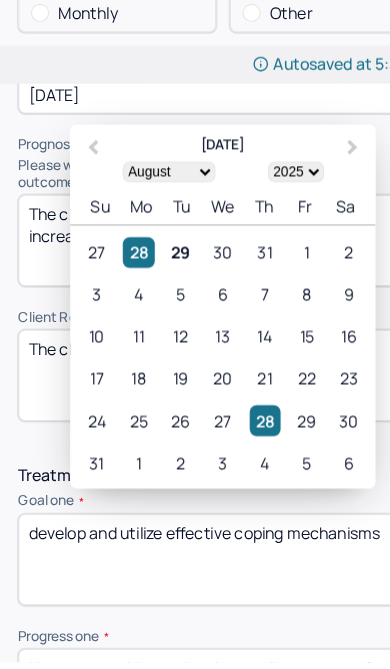 click on "4" at bounding box center [121, 256] 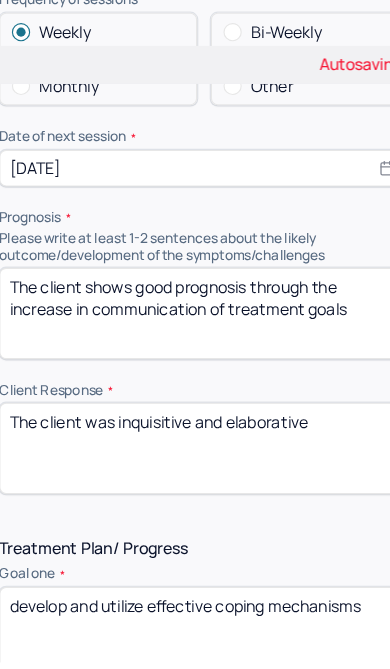 scroll, scrollTop: 3345, scrollLeft: 0, axis: vertical 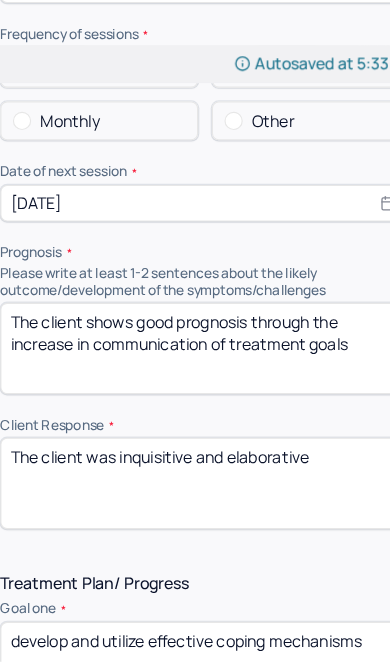 click on "The client shows good prognosis through the increase in communication of treatment goals" at bounding box center (195, 305) 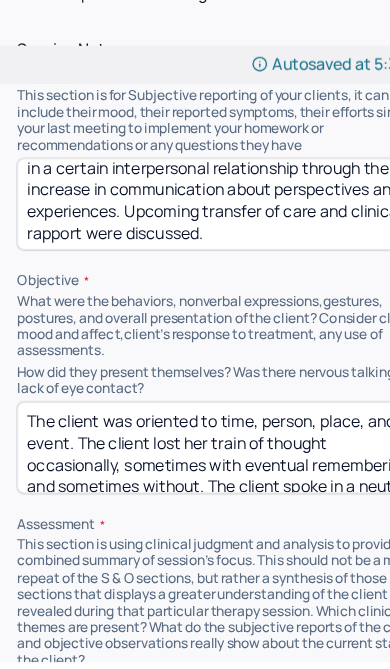 type on "The client shows good prognosis through the increase in insight." 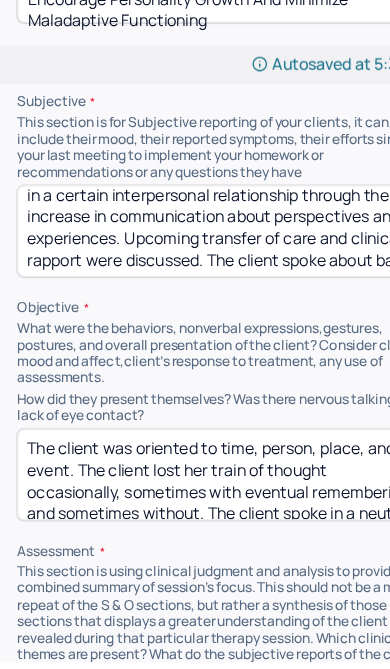 scroll, scrollTop: 1587, scrollLeft: 0, axis: vertical 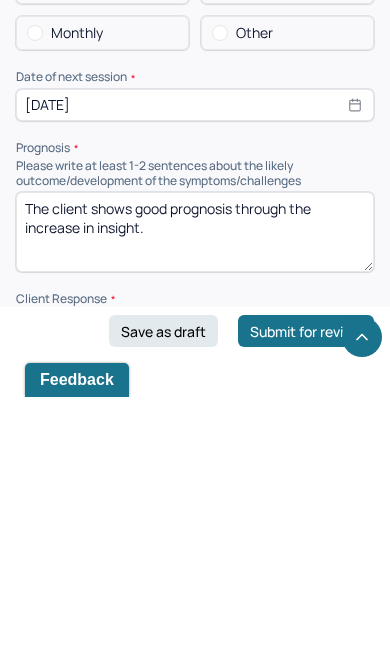 type on "The client spoke about difficulty navigating specific social interactions. The client reported improvement in a certain interpersonal relationship through the increase in communication about perspectives and experiences. Upcoming transfer of care and clinical rapport were discussed. The client spoke about barriers to treatment." 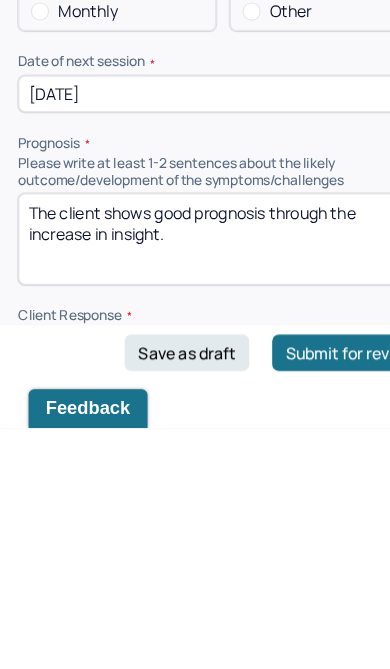 scroll, scrollTop: 3249, scrollLeft: 0, axis: vertical 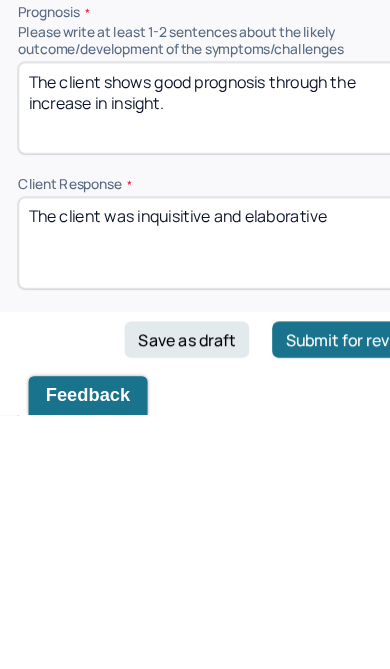 click on "The client was inquisitive and elaborative" at bounding box center (195, 519) 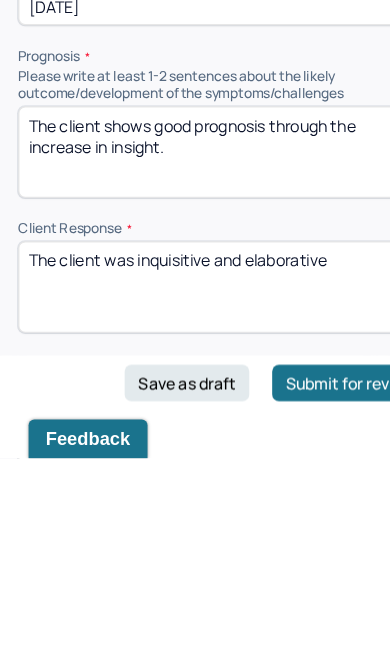 click on "The client was inquisitive and elaborative" at bounding box center [195, 519] 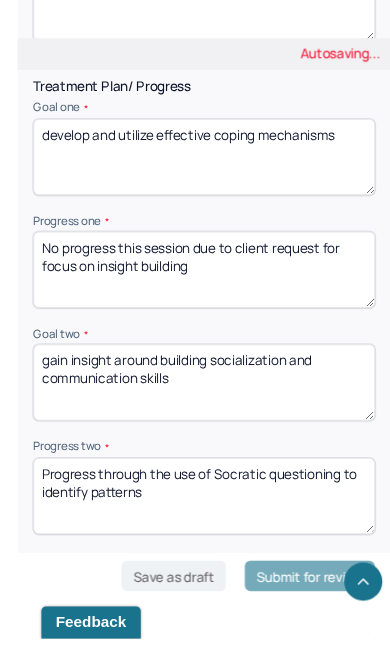 scroll, scrollTop: 3762, scrollLeft: 0, axis: vertical 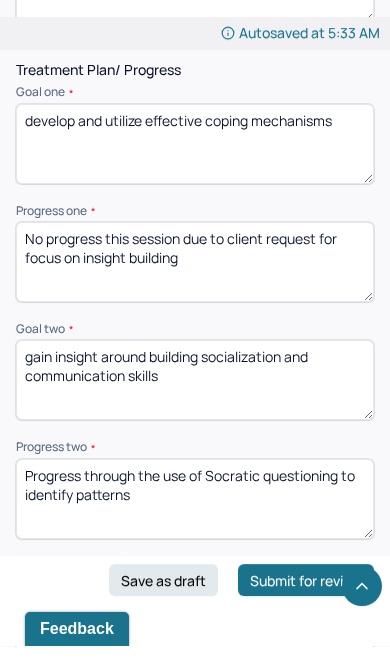 type on "The client was collaborative in treatment planning" 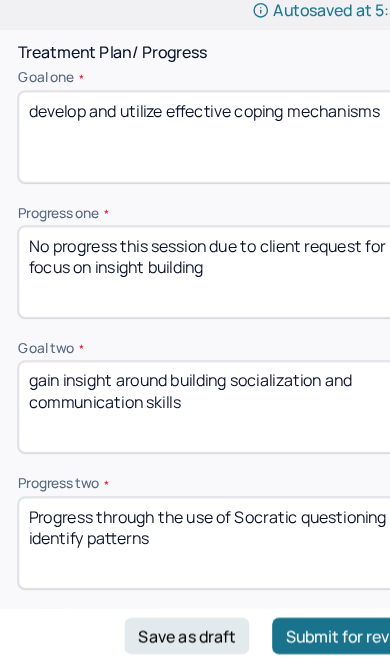 click on "No progress this session due to client request for focus on insight building" at bounding box center (195, 285) 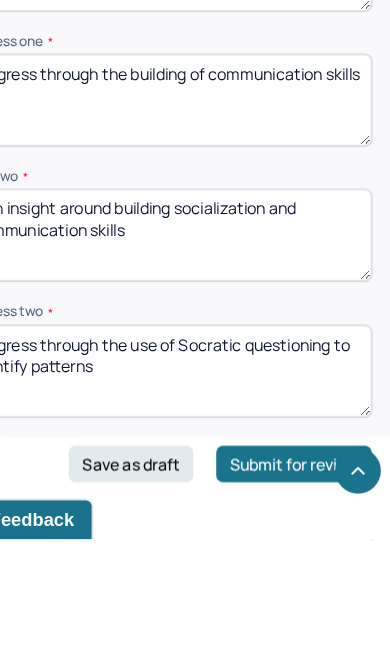 scroll, scrollTop: 3919, scrollLeft: 0, axis: vertical 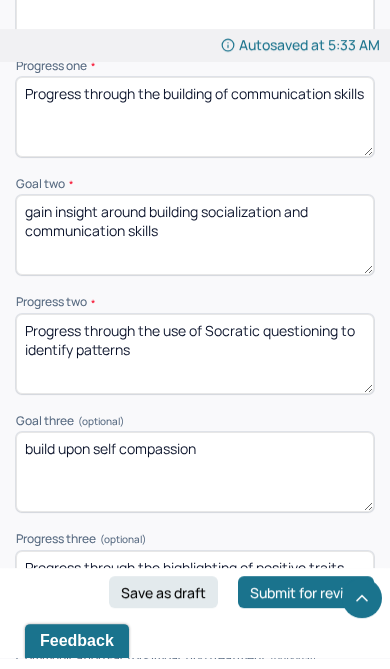 type on "Progress through the building of communication skills" 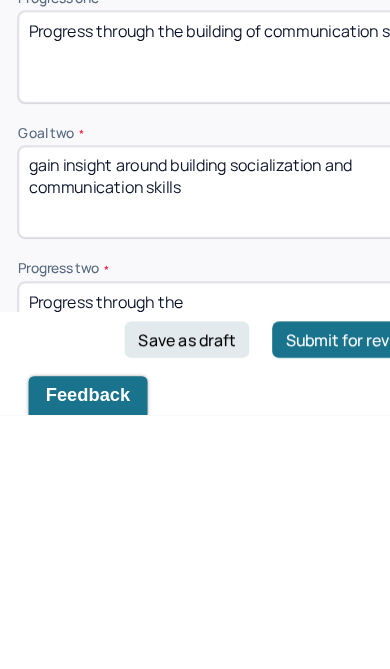 scroll, scrollTop: 3731, scrollLeft: 0, axis: vertical 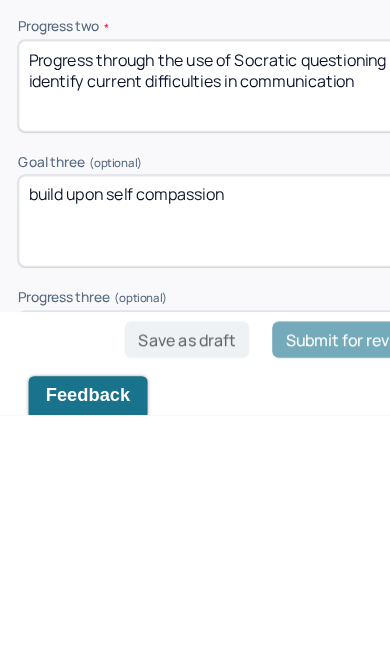 type on "Progress through the use of Socratic questioning to identify current difficulties in communication" 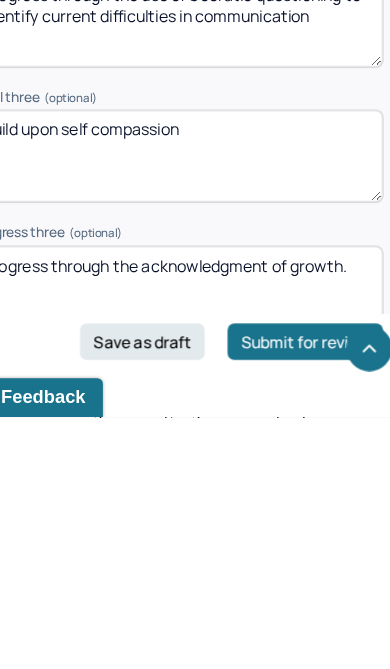 type on "Progress through the acknowledgment of growth." 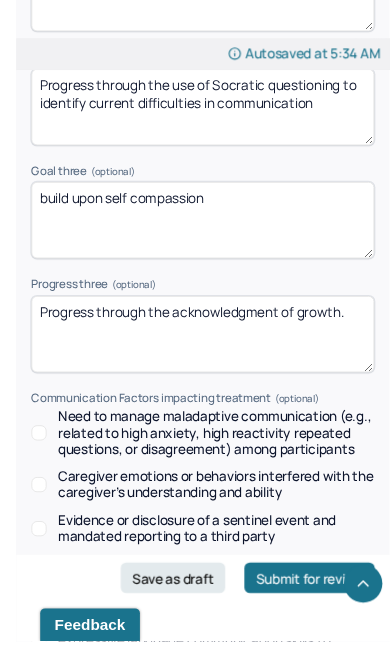 scroll, scrollTop: 4256, scrollLeft: 0, axis: vertical 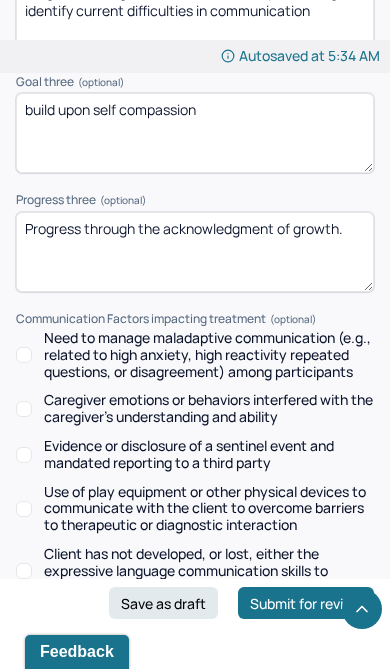 click on "Save as draft" at bounding box center [163, 603] 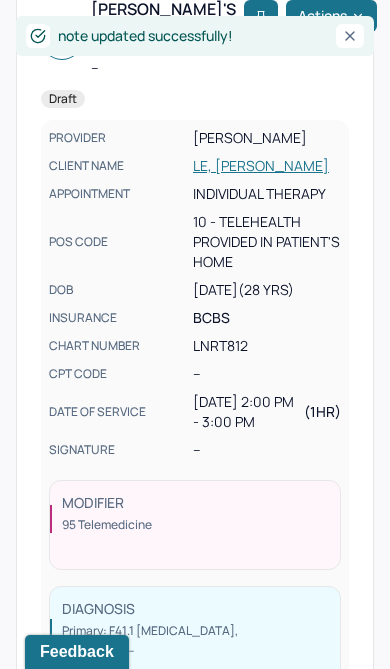 scroll, scrollTop: 0, scrollLeft: 0, axis: both 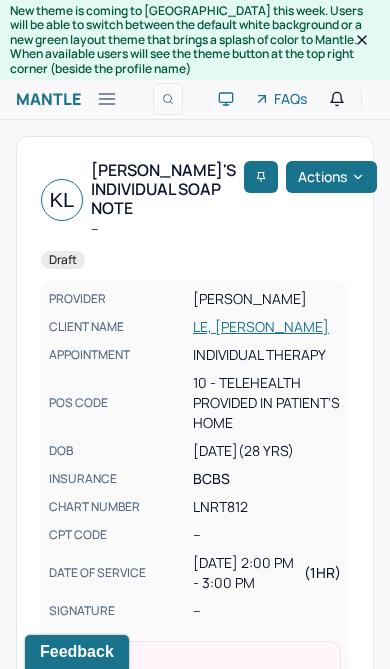 click 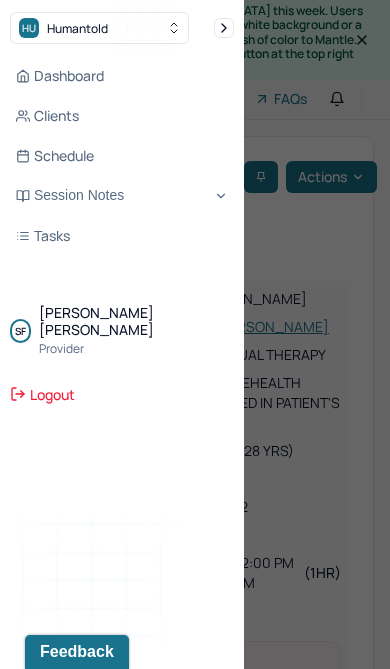 click on "Dashboard" at bounding box center (122, 76) 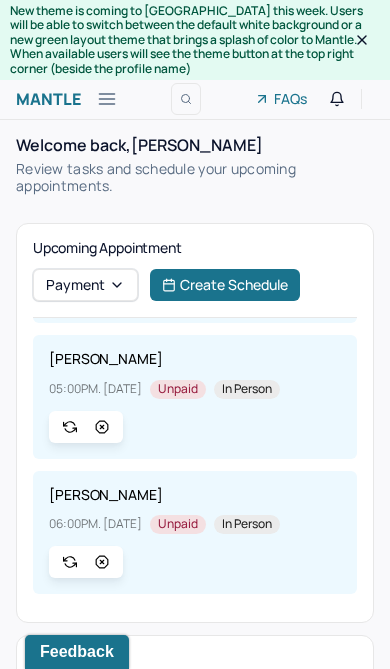 scroll, scrollTop: 663, scrollLeft: 0, axis: vertical 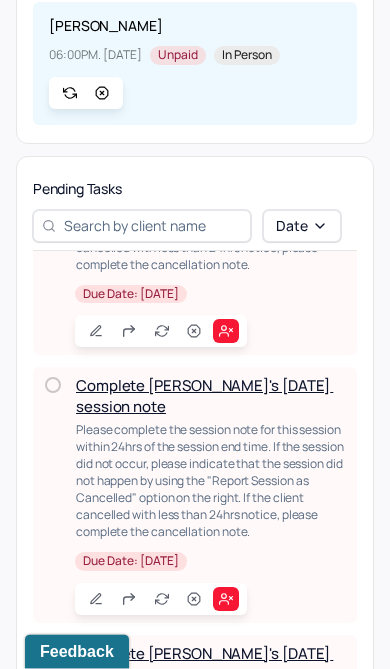 click on "Complete Jessica's Mon, 07/28 session note" at bounding box center (204, 396) 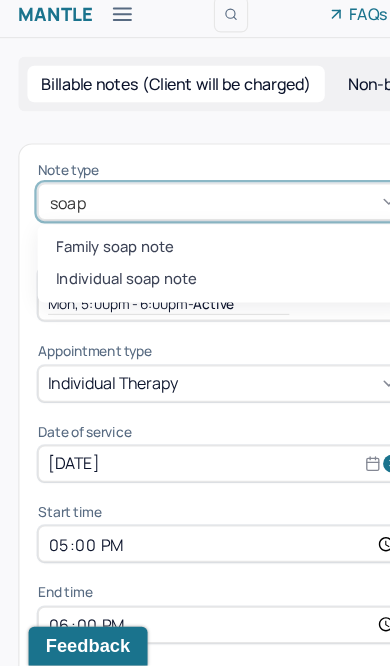 click on "Family soap note" at bounding box center [195, 303] 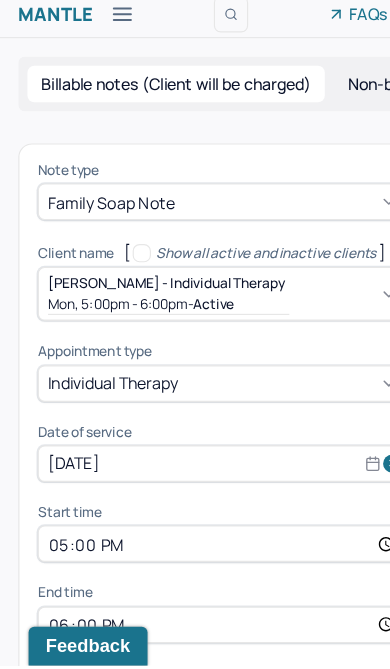 type 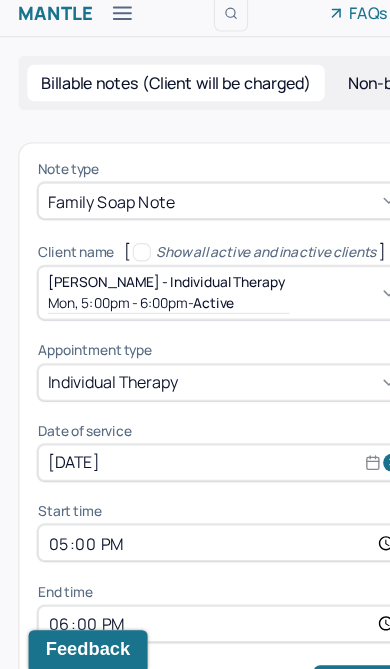 scroll, scrollTop: 2, scrollLeft: 0, axis: vertical 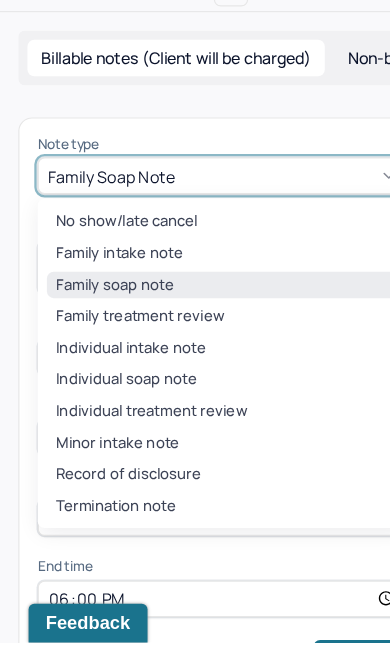 click on "Individual soap note" at bounding box center [195, 439] 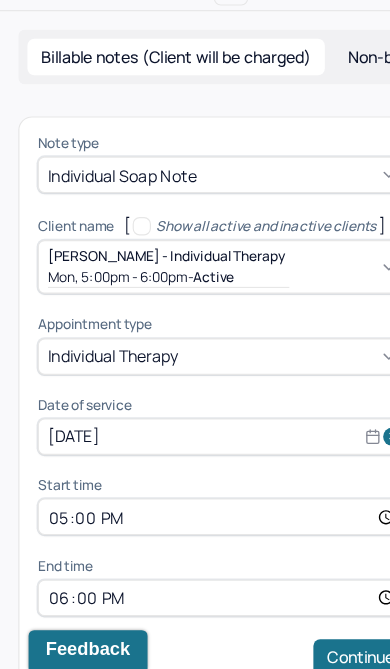 scroll, scrollTop: 57, scrollLeft: 0, axis: vertical 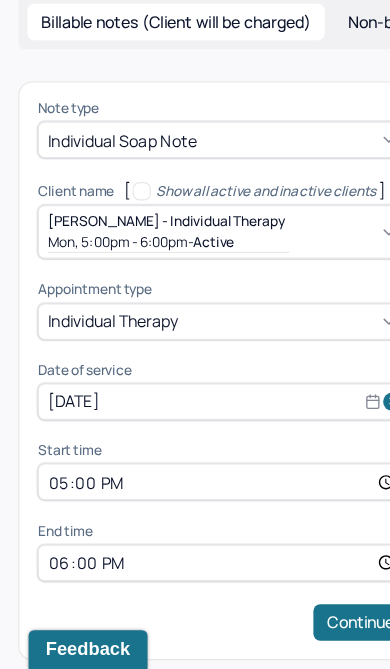 click on "Continue" at bounding box center (315, 628) 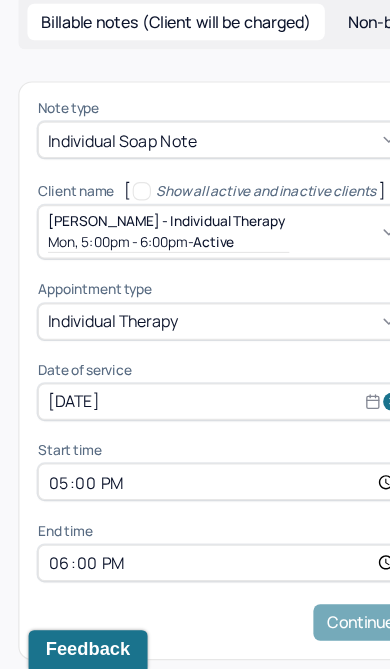click on "Continue" at bounding box center (315, 628) 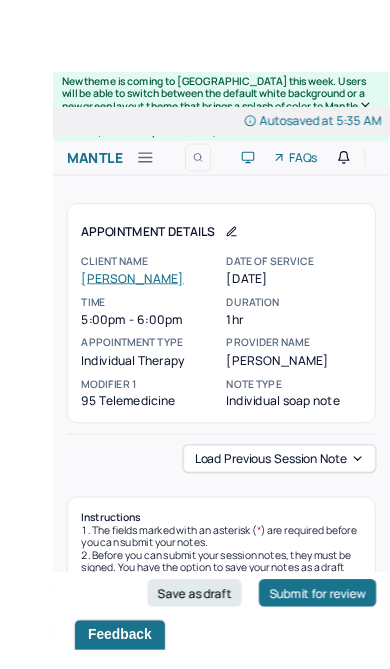scroll, scrollTop: 63, scrollLeft: 0, axis: vertical 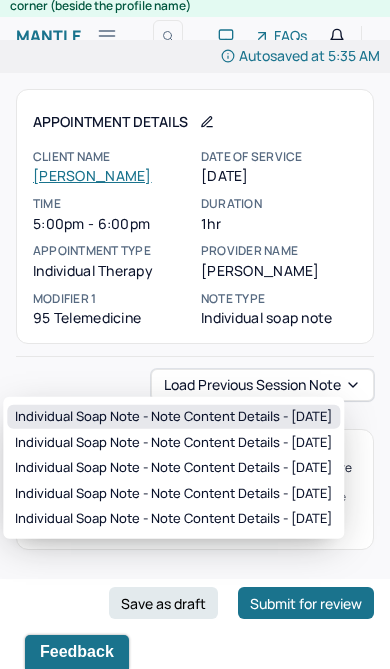 click on "Individual soap note   - Note content Details -   07/21/2025" at bounding box center [173, 417] 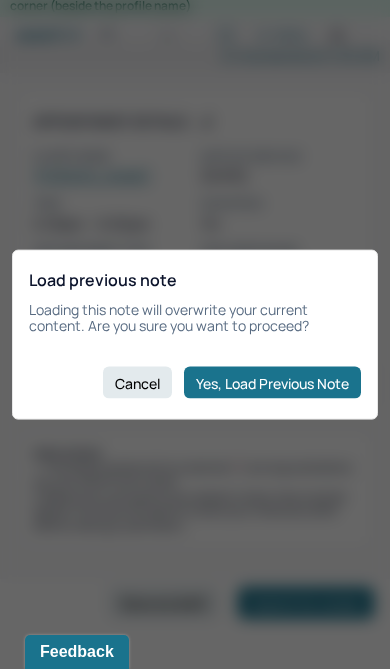 click on "Cancel" at bounding box center (137, 383) 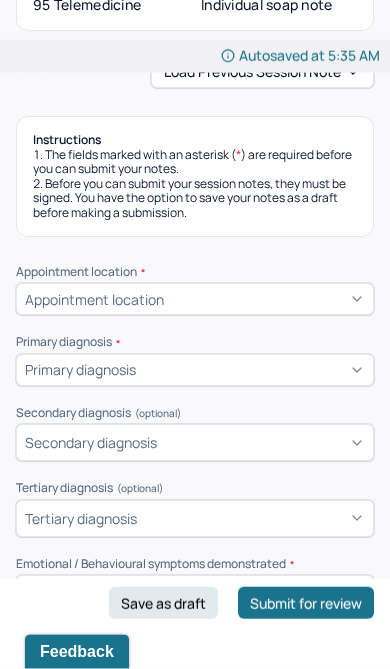 scroll, scrollTop: 381, scrollLeft: 0, axis: vertical 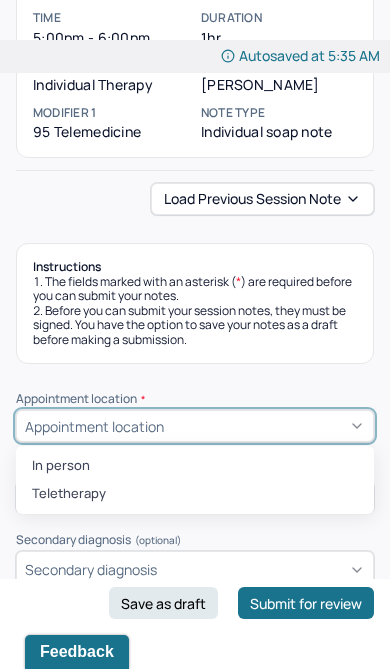 click on "Load previous session note Instructions The fields marked with an asterisk ( * ) are required before you can submit your notes. Before you can submit your session notes, they must be signed. You have the option to save your notes as a draft before making a submission. Appointment location * In person, 1 of 2. 2 results available. Use Up and Down to choose options, press Enter to select the currently focused option, press Escape to exit the menu, press Tab to select the option and exit the menu. Appointment location In person Teletherapy Primary diagnosis * Primary diagnosis Secondary diagnosis (optional) Secondary diagnosis Tertiary diagnosis (optional) Tertiary diagnosis Emotional / Behavioural symptoms demonstrated * Causing * Causing Intention for Session * Intention for Session Session Note Subjective Objective What were the behaviors, nonverbal expressions,gestures, postures, and overall presentation of the client? Consider client's mood and affect,client's response to treatment, any use of assessments." at bounding box center [195, 2349] 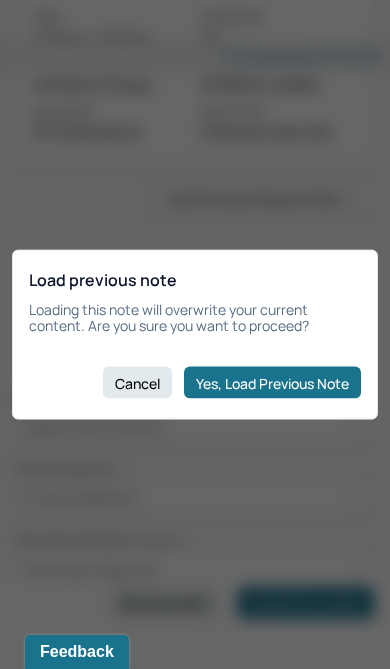 click on "Yes, Load Previous Note" at bounding box center (272, 383) 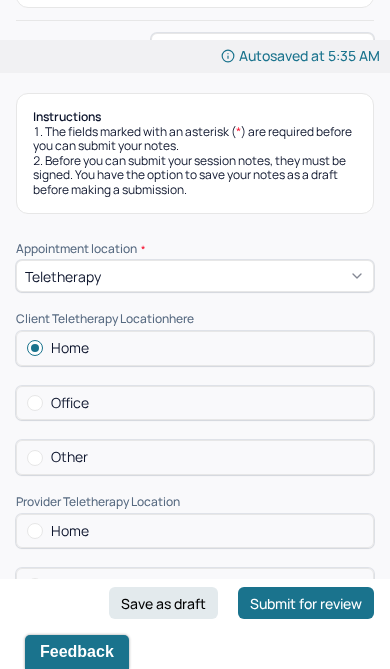 click on "Office" at bounding box center [195, 585] 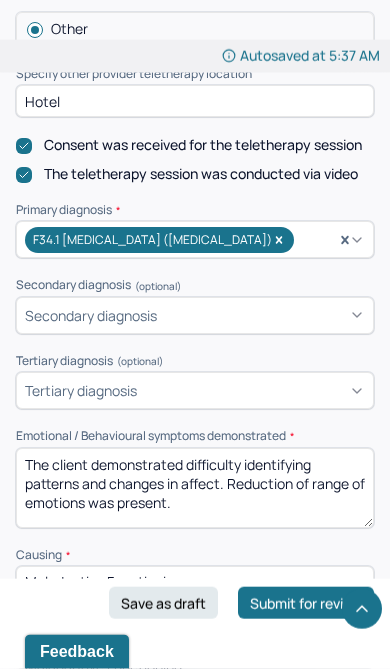 scroll, scrollTop: 1029, scrollLeft: 0, axis: vertical 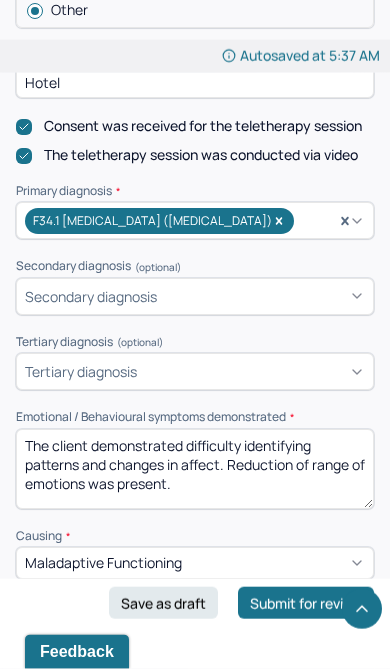 click on "The client demonstrated difficulty identifying patterns and changes in affect. Reduction of range of emotions was present." at bounding box center (195, 469) 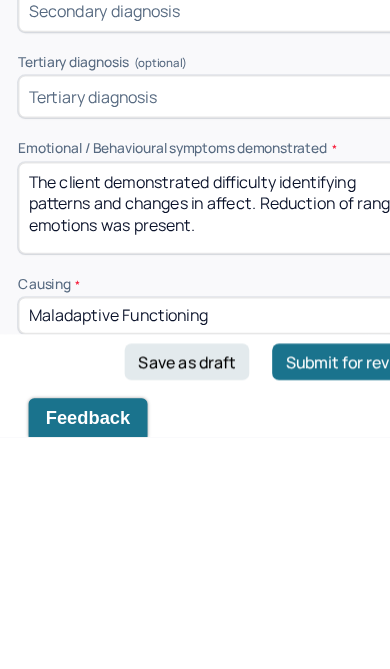 click on "The client demonstrated difficulty identifying patterns and changes in affect. Reduction of range of emotions was present." at bounding box center (195, 469) 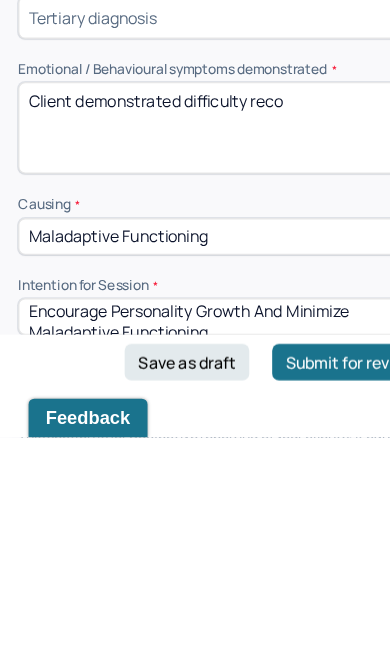 scroll, scrollTop: 1316, scrollLeft: 0, axis: vertical 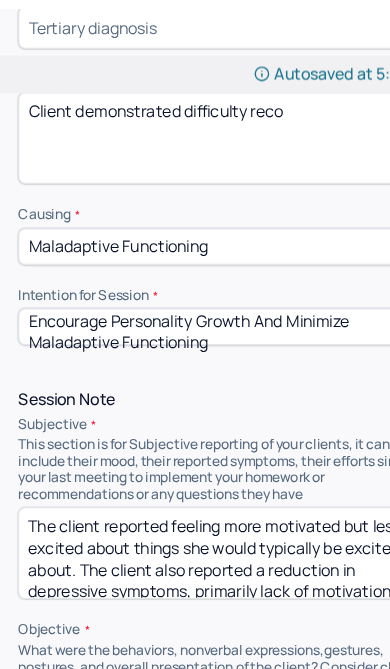 click on "Client demonstrated difficulty reco" at bounding box center [195, 112] 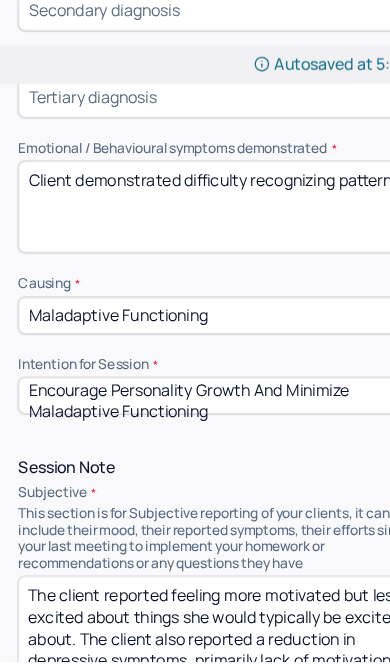 scroll, scrollTop: 1246, scrollLeft: 0, axis: vertical 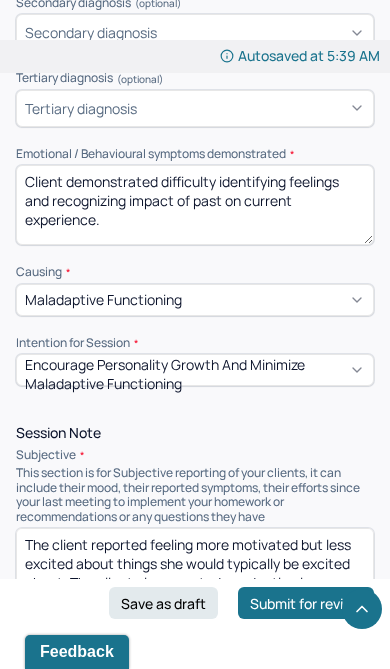type on "Client demonstrated difficulty identifying feelings and recognizing impact of past on current experience." 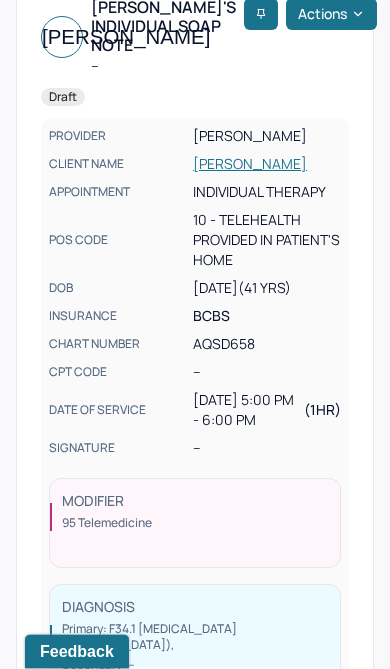 scroll, scrollTop: 0, scrollLeft: 0, axis: both 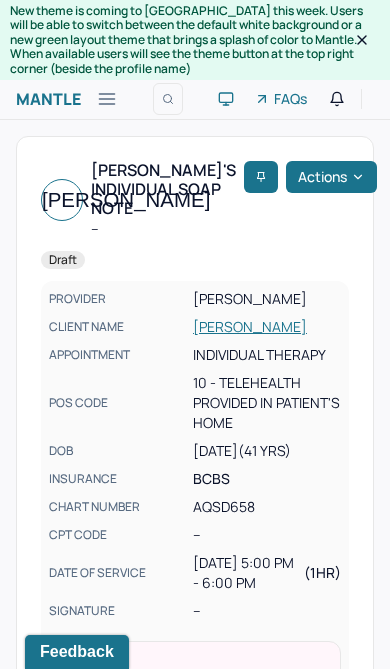click on "JA Jessica's   Individual soap note -- Draft Actions PROVIDER FITZGERALD, SAMANTHA CLIENT NAME AHUMADA, JESSICA APPOINTMENT Individual therapy POS CODE 10 - Telehealth Provided in Patient's Home DOB 09/19/1983  (41 Yrs) INSURANCE BCBS CHART NUMBER AQSD658 CPT CODE -- DATE OF SERVICE 07/28/2025   5:00 PM   -   6:00 PM ( 1hr ) SIGNATURE -- MODIFIER 95 Telemedicine DIAGNOSIS Primary:   F34.1 PERSISTENT DEPRESSIVE DISORDER (DYSTHYMIA) ,  Secondary:   -- Tertiary:   --" at bounding box center [195, 519] 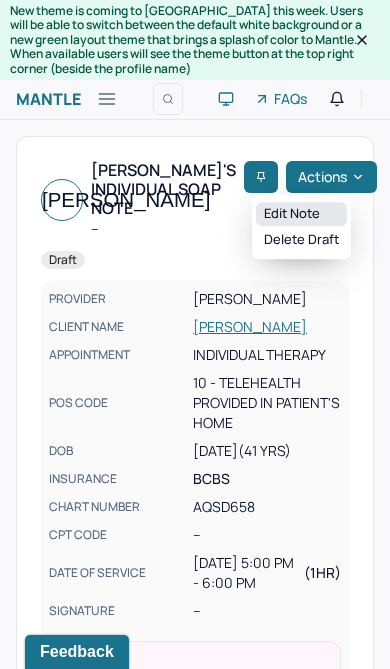 click on "Edit note" at bounding box center [301, 214] 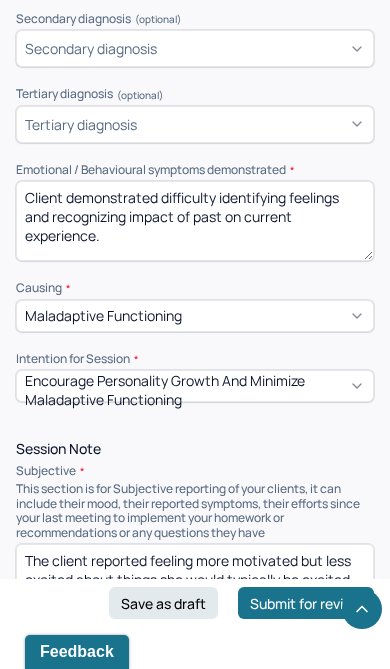 scroll, scrollTop: 1208, scrollLeft: 0, axis: vertical 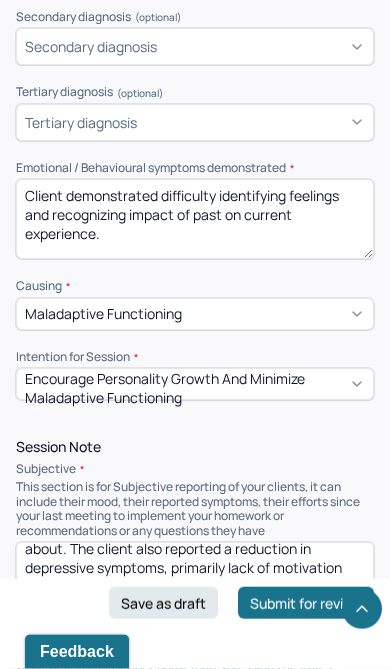 click on "The client reported feeling more motivated but less excited about things she would typically be excited about. The client also reported a reduction in depressive symptoms, primarily lack of motivation and feelings of sadness and anger. The client spoke about "spacing out" in times of overstimulation." at bounding box center [195, 582] 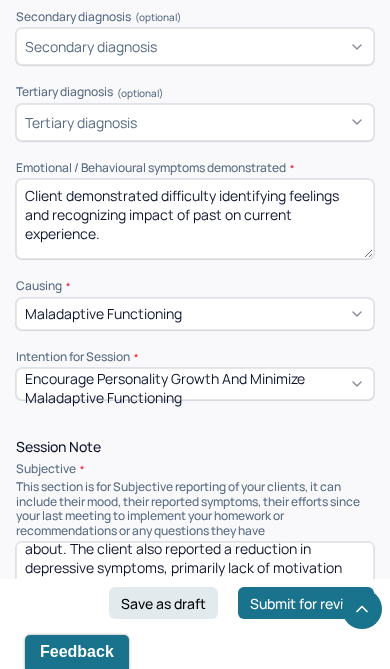 scroll, scrollTop: 1300, scrollLeft: 0, axis: vertical 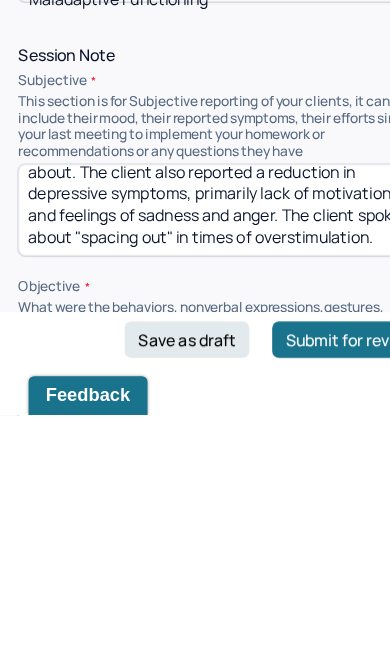 click on "The client reported feeling more motivated but less excited about things she would typically be excited about. The client also reported a reduction in depressive symptoms, primarily lack of motivation and feelings of sadness and anger. The client spoke about "spacing out" in times of overstimulation." at bounding box center (195, 490) 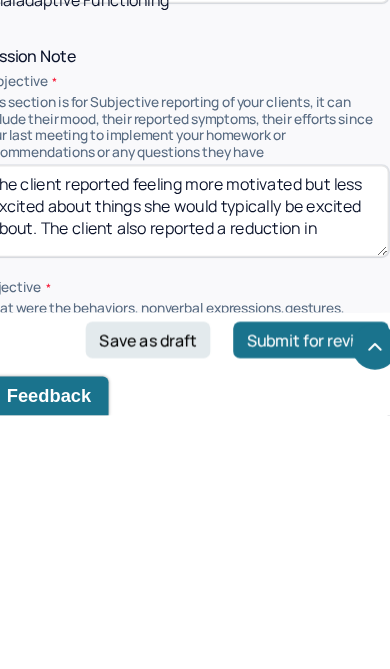 scroll, scrollTop: 0, scrollLeft: 0, axis: both 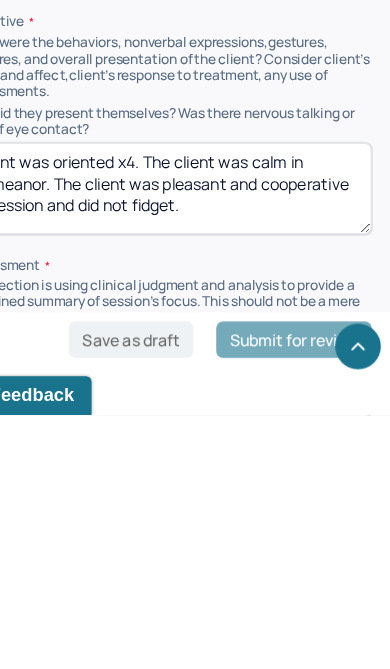 type on "The client reported continuation of feeling motivated, but noted the constricted range of emotions that have been associated with a recent medication change; the client stated she meets with her psychiatrist [DATE] where she will bring up this concern. The client spoke about interpersonal relationships and her upbringing." 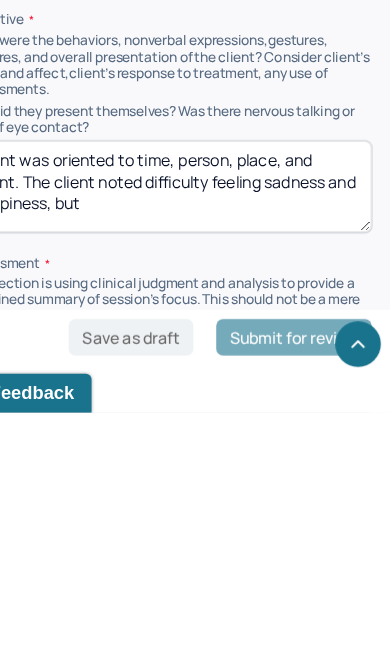type on "Client was oriented to time, person, place, and event. The client noted difficulty feeling sadness and happiness, but" 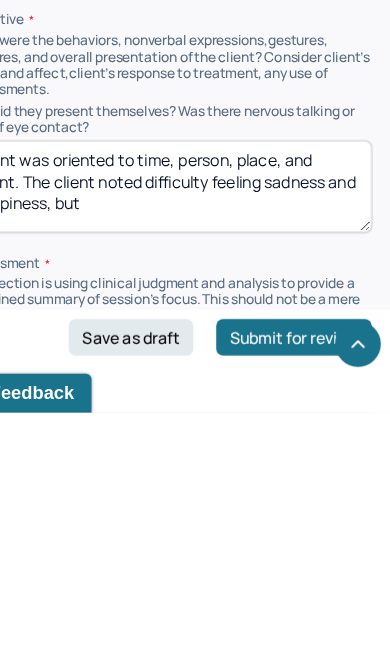 scroll, scrollTop: 1756, scrollLeft: 0, axis: vertical 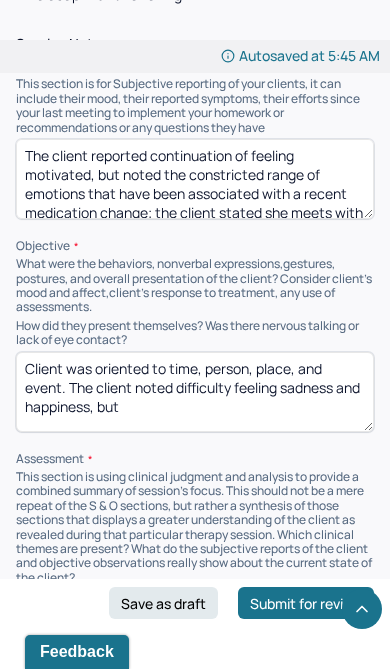 click on "Client was oriented to time, person, place, and event. The client noted difficulty feeling sadness and happiness, but" at bounding box center [195, 392] 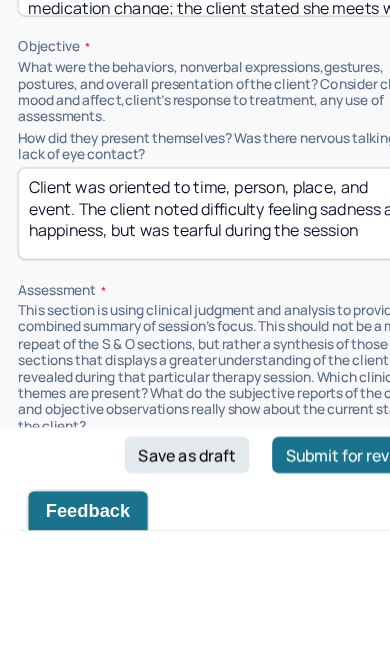 click on "Client was oriented to time, person, place, and event. The client noted difficulty feeling sadness and happiness, but was tearful during the session" at bounding box center [195, 392] 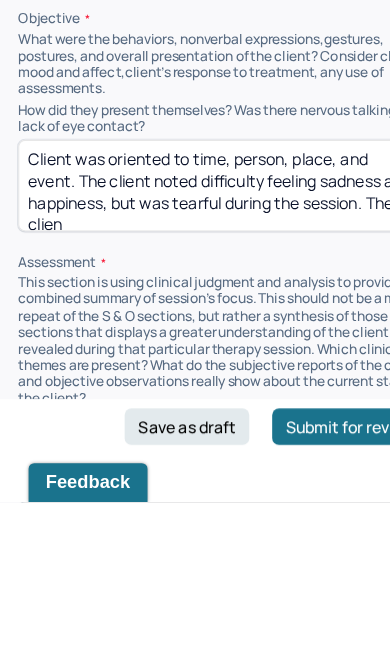 scroll, scrollTop: 7, scrollLeft: 0, axis: vertical 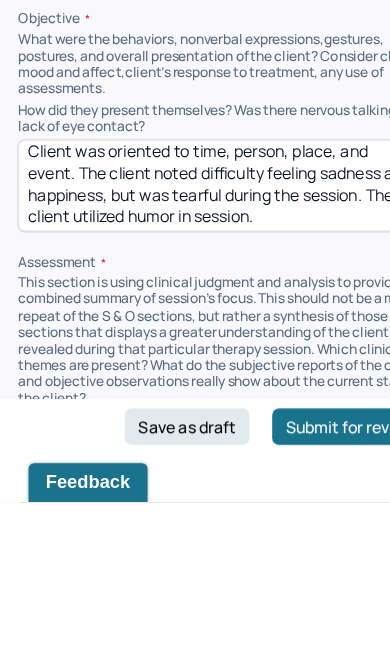 click on "Client was oriented to time, person, place, and event. The client noted difficulty feeling sadness and happiness, but was tearful during the session. The client utilized humor" at bounding box center [195, 392] 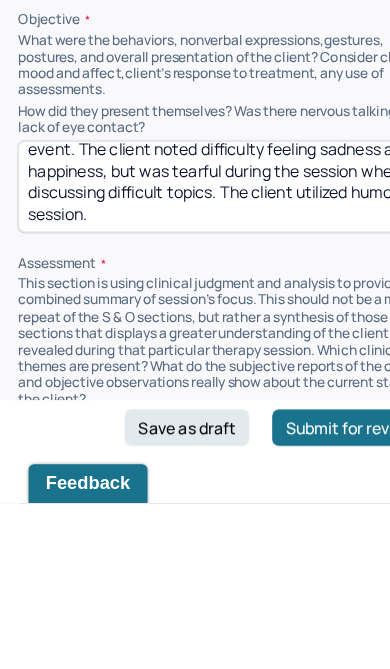 scroll, scrollTop: 39, scrollLeft: 0, axis: vertical 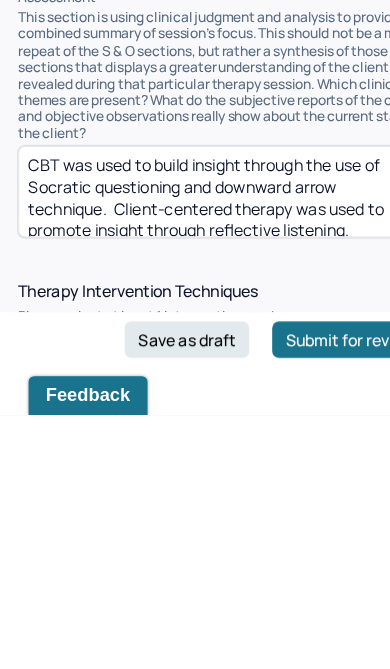 type on "Client was oriented to time, person, place, and event. The client noted difficulty feeling sadness and happiness, but was tearful during the session when discussing difficult topics. The client utilized humor in session." 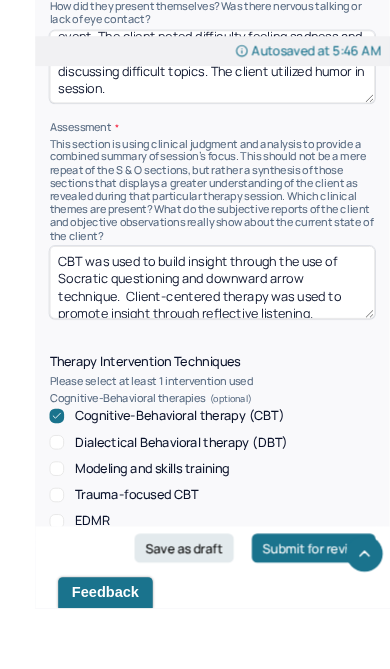 scroll, scrollTop: 1916, scrollLeft: 0, axis: vertical 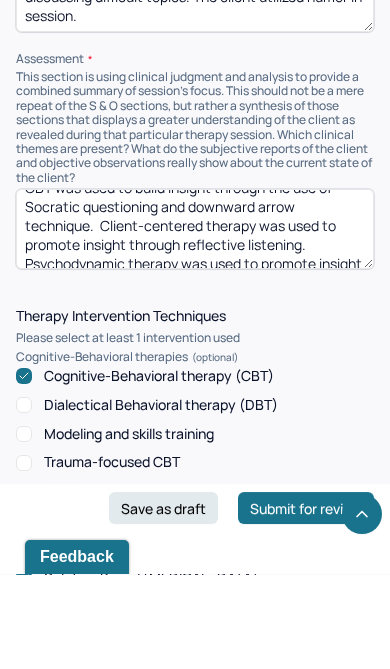 click on "CBT was used to build insight through the use of Socratic questioning and downward arrow technique.  Client-centered therapy was used to promote insight through reflective listening. Psychodynamic therapy was used to promote insight through linking and interpretation. Solution based [MEDICAL_DATA] was used through the discussion of pleasant activity scheduling to build coping mechanisms.  [MEDICAL_DATA] was used to build insight towards the differences between overstimulation and understimulation and the topic of accommodative dysfunction. Positive psychology was used to build self-compassion through the highlighting of positive traits." at bounding box center (195, 324) 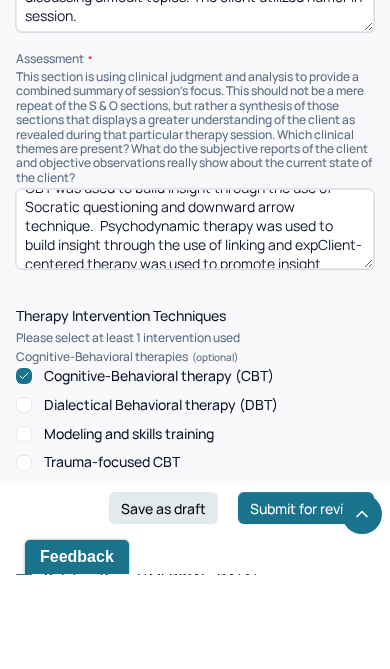 scroll, scrollTop: 27, scrollLeft: 0, axis: vertical 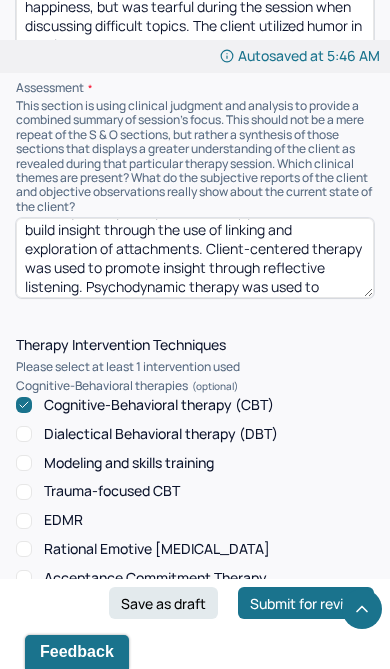 type on "CBT was used to build insight through the use of Socratic questioning and downward arrow technique.  Psychodynamic therapy was used to build insight through the use of linking and exploration of attachments. Client-centered therapy was used to promote insight through reflective listening. Psychodynamic therapy was used to promote insight through linking and interpretation. Solution based [MEDICAL_DATA] was used through the discussion of pleasant activity scheduling to build coping mechanisms.  [MEDICAL_DATA] was used to build insight towards the differences between overstimulation and understimulation and the topic of accommodative dysfunction. Positive psychology was used to build self-compassion through the highlighting of positive traits." 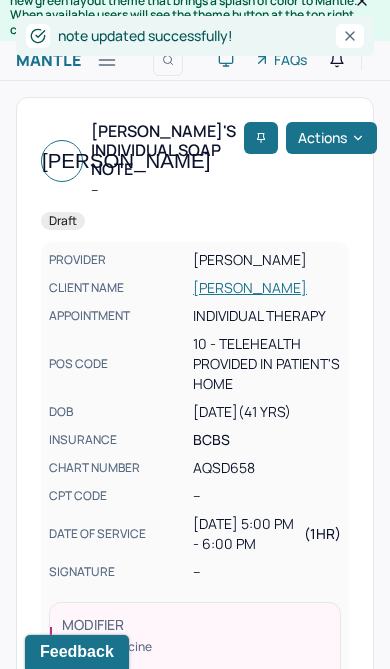 scroll, scrollTop: 0, scrollLeft: 0, axis: both 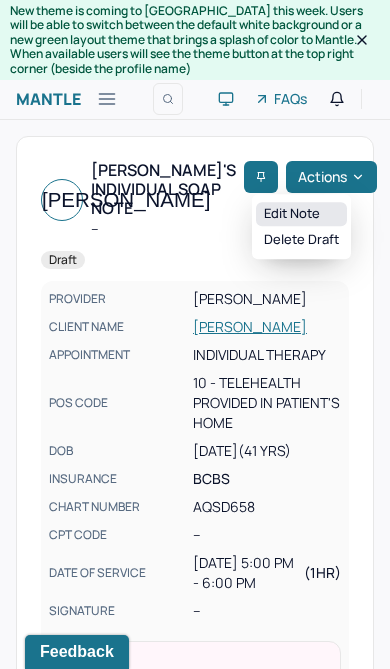 click on "Edit note" at bounding box center (301, 214) 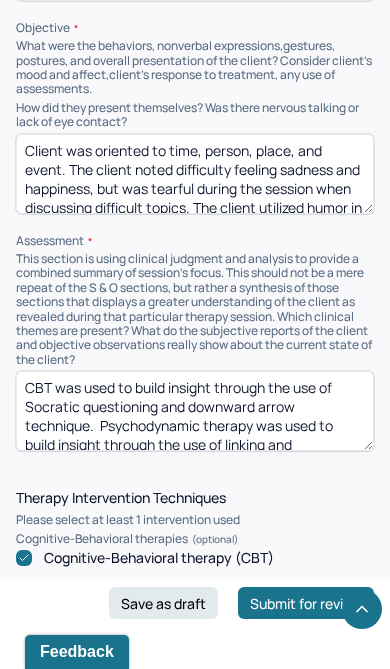 scroll, scrollTop: 1824, scrollLeft: 0, axis: vertical 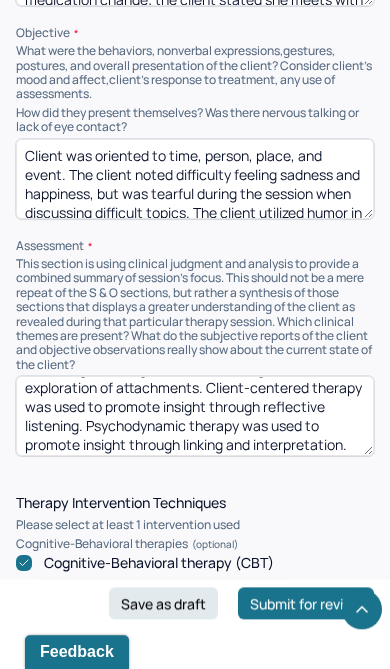 click on "CBT was used to build insight through the use of Socratic questioning and downward arrow technique.  Psychodynamic therapy was used to build insight through the use of linking and exploration of attachments. Client-centered therapy was used to promote insight through reflective listening. Psychodynamic therapy was used to promote insight through linking and interpretation. Solution based [MEDICAL_DATA] was used through the discussion of pleasant activity scheduling to build coping mechanisms.  [MEDICAL_DATA] was used to build insight towards the differences between overstimulation and understimulation and the topic of accommodative dysfunction. Positive psychology was used to build self-compassion through the highlighting of positive traits." at bounding box center (195, 416) 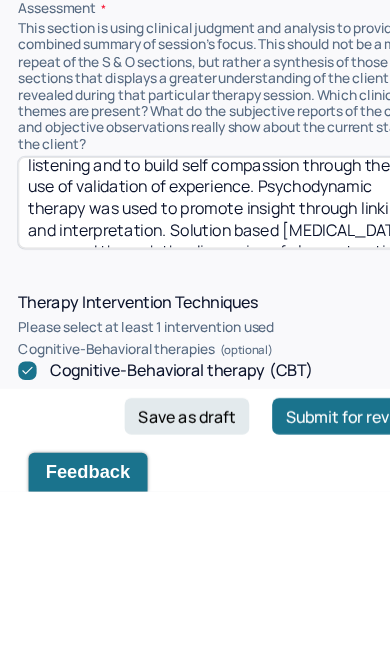 scroll, scrollTop: 123, scrollLeft: 0, axis: vertical 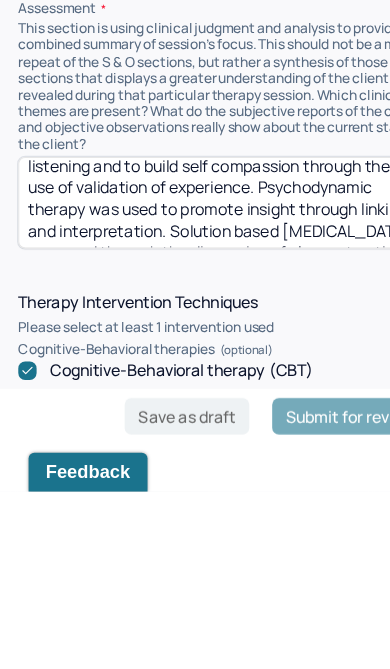 click on "CBT was used to build insight through the use of Socratic questioning and downward arrow technique.  Psychodynamic therapy was used to build insight through the use of linking and exploration of attachments. Client-centered therapy was used to promote insight through reflective listening and to build self compassion through the use of Psychodynamic therapy was used to promote insight through linking and interpretation. Solution based [MEDICAL_DATA] was used through the discussion of pleasant activity scheduling to build coping mechanisms.  [MEDICAL_DATA] was used to build insight towards the differences between overstimulation and understimulation and the topic of accommodative dysfunction. Positive psychology was used to build self-compassion through the highlighting of positive traits." at bounding box center (195, 416) 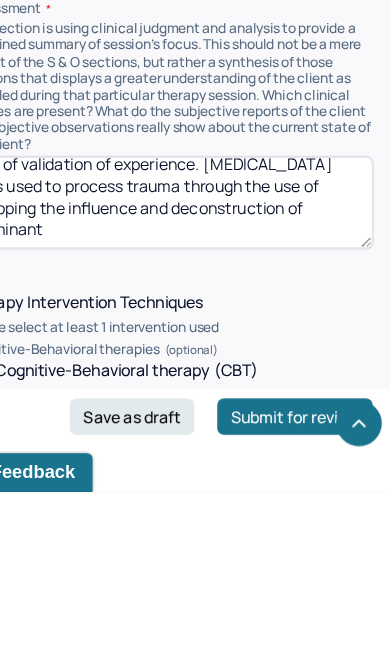 scroll, scrollTop: 147, scrollLeft: 0, axis: vertical 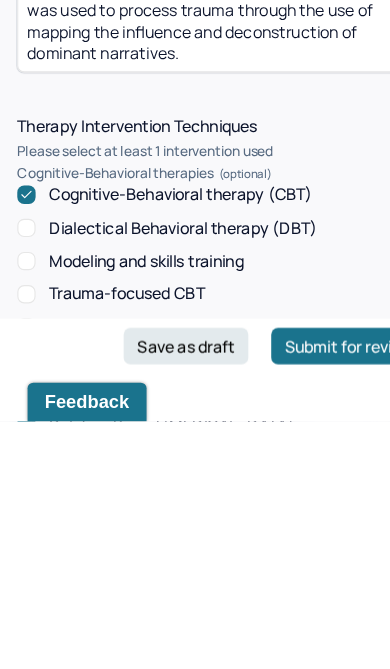 type on "CBT was used to build insight through the use of Socratic questioning and downward arrow technique.  Psychodynamic therapy was used to build insight through the use of linking and exploration of attachments. Client-centered therapy was used to promote insight through reflective listening and to build self compassion through the use of validation of experience. [MEDICAL_DATA] was used to process trauma through the use of mapping the influence and deconstruction of dominant narratives." 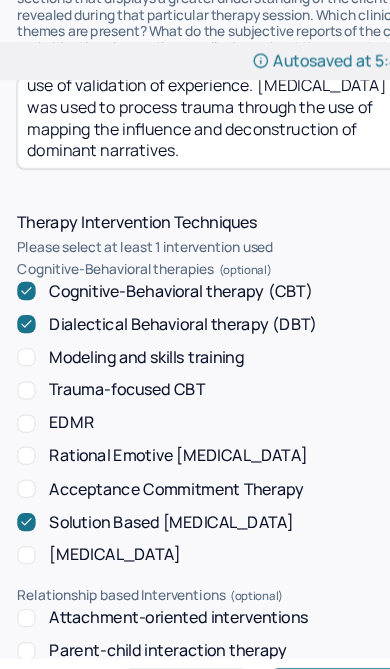 click on "CBT was used to build insight through the use of Socratic questioning and downward arrow technique.  Psychodynamic therapy was used to build insight through the use of linking and exploration of attachments. Client-centered therapy was used to promote insight through reflective listening and to build self compassion through the use of validation of experience. [MEDICAL_DATA] was used to process trauma through the use of mapping the influence and deconstruction of dominant narratives." at bounding box center (195, 110) 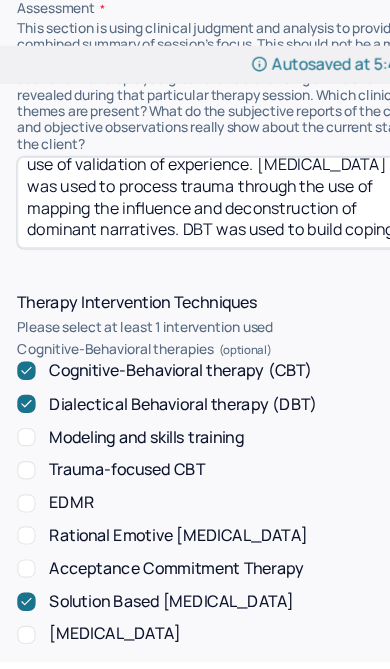 scroll, scrollTop: 2063, scrollLeft: 0, axis: vertical 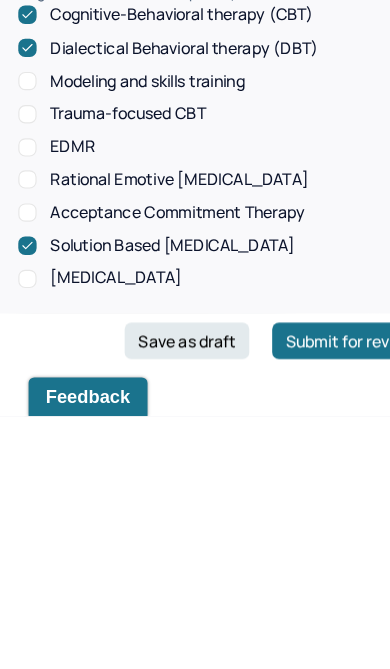 type on "CBT was used to build insight through the use of Socratic questioning and downward arrow technique.  Psychodynamic therapy was used to build insight through the use of linking and exploration of attachments. Client-centered therapy was used to promote insight through reflective listening and to build self compassion through the use of validation of experience. [MEDICAL_DATA] was used to process trauma through the use of mapping the influence and deconstruction of dominant narratives. DBT was used to build coping mechanisms through the building of communication skills." 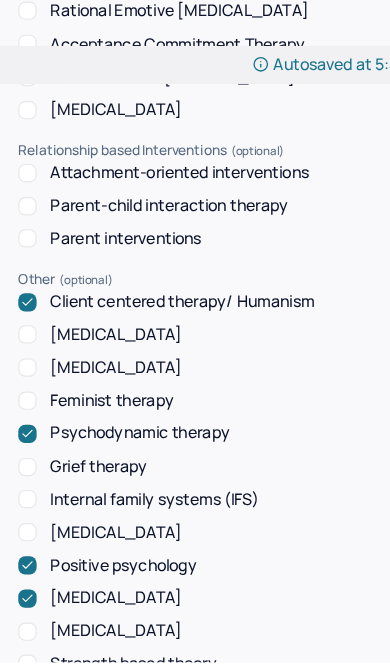 scroll, scrollTop: 2523, scrollLeft: 0, axis: vertical 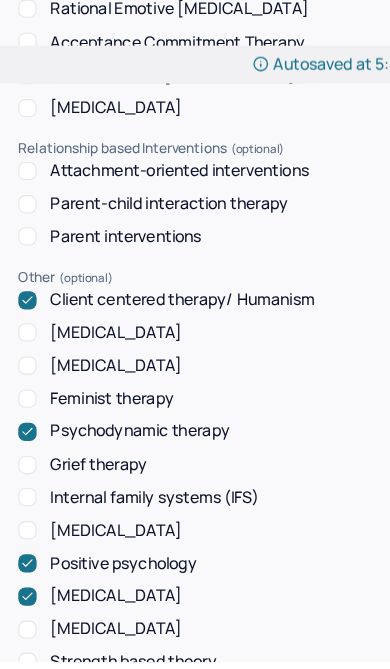 click on "[MEDICAL_DATA]" at bounding box center (24, 464) 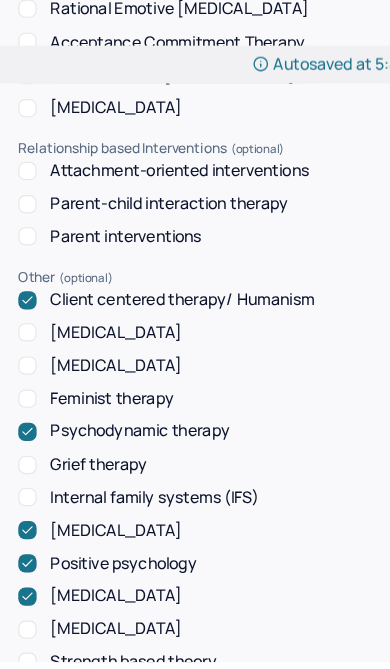 click on "[MEDICAL_DATA]" at bounding box center (87, 521) 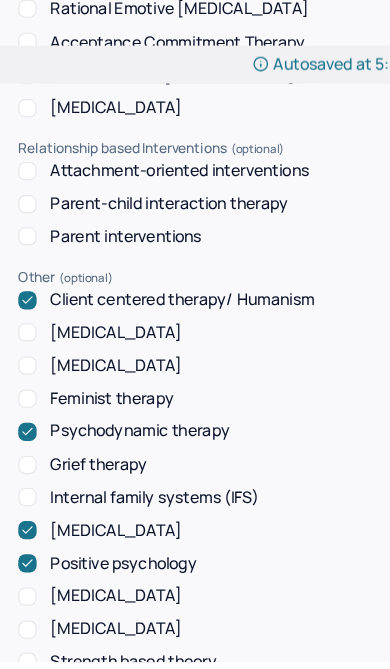 click on "Positive psychology" at bounding box center (108, 493) 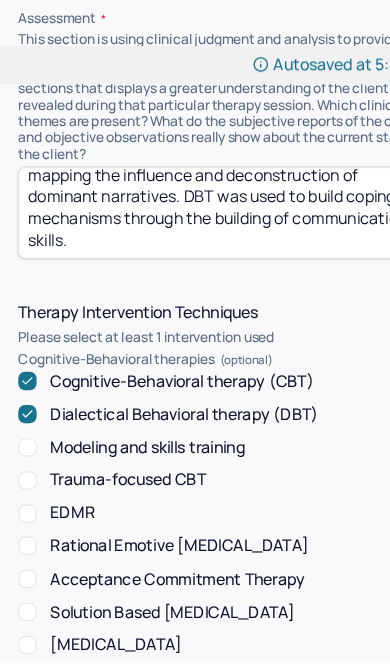 scroll, scrollTop: 2022, scrollLeft: 0, axis: vertical 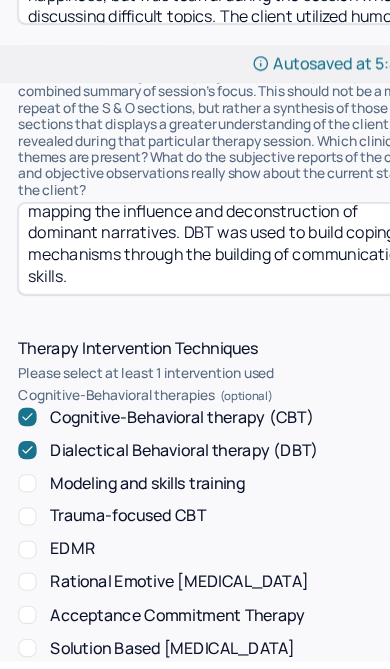 click on "CBT was used to build insight through the use of Socratic questioning and downward arrow technique.  Psychodynamic therapy was used to build insight through the use of linking and exploration of attachments. Client-centered therapy was used to promote insight through reflective listening and to build self compassion through the use of validation of experience. [MEDICAL_DATA] was used to process trauma through the use of mapping the influence and deconstruction of dominant narratives. DBT was used to build coping mechanisms through the building of communication skills." at bounding box center (195, 218) 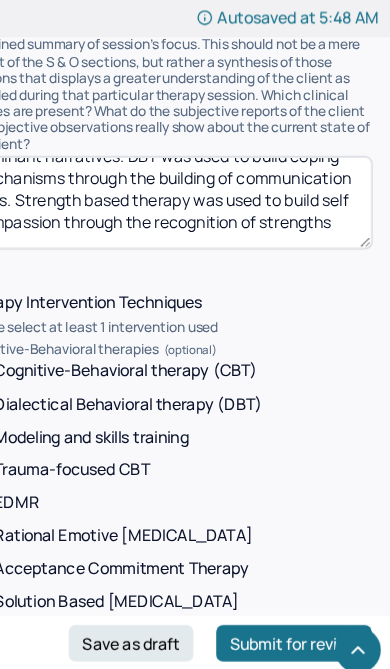 scroll, scrollTop: 227, scrollLeft: 0, axis: vertical 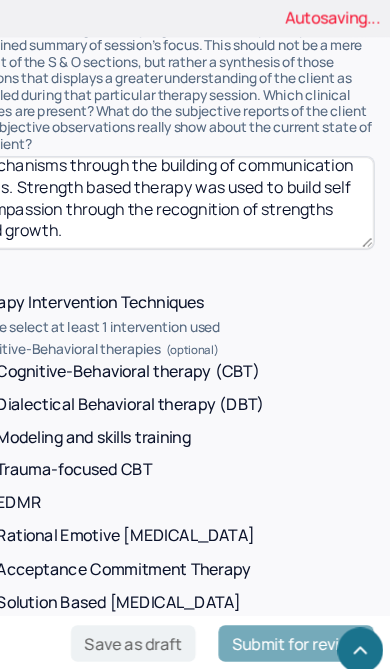 type on "CBT was used to build insight through the use of Socratic questioning and downward arrow technique.  Psychodynamic therapy was used to build insight through the use of linking and exploration of attachments. Client-centered therapy was used to promote insight through reflective listening and to build self compassion through the use of validation of experience. [MEDICAL_DATA] was used to process trauma through the use of mapping the influence and deconstruction of dominant narratives. DBT was used to build coping mechanisms through the building of communication skills. Strength based therapy was used to build self compassion through the recognition of strengths and growth." 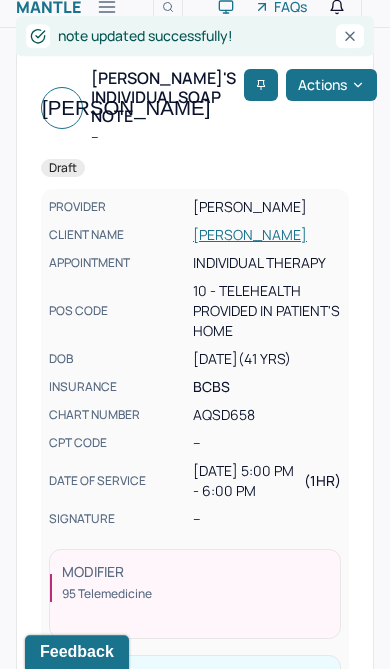 scroll, scrollTop: 0, scrollLeft: 0, axis: both 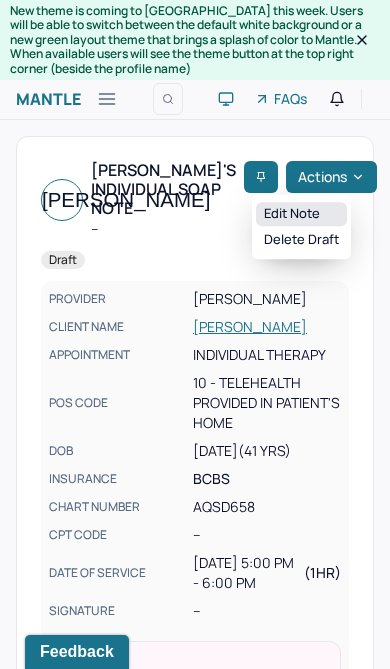 click on "Edit note" at bounding box center [301, 214] 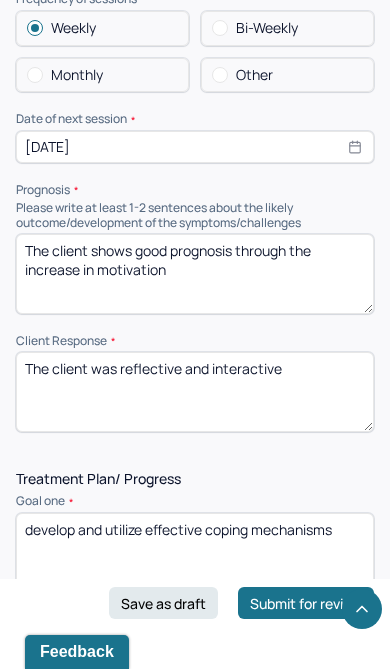 click on "[DATE]" at bounding box center (195, 147) 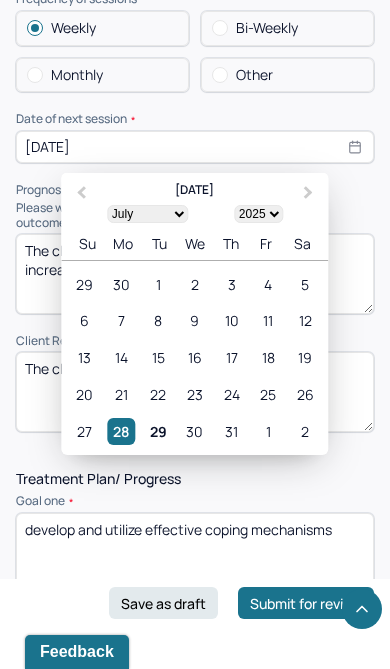 scroll, scrollTop: 3317, scrollLeft: 0, axis: vertical 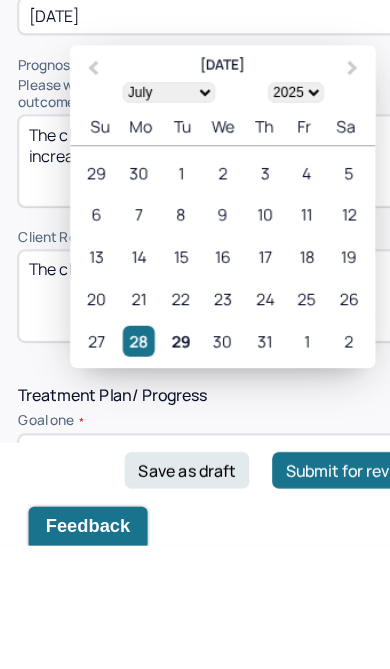 click on "Next Month" at bounding box center [310, 253] 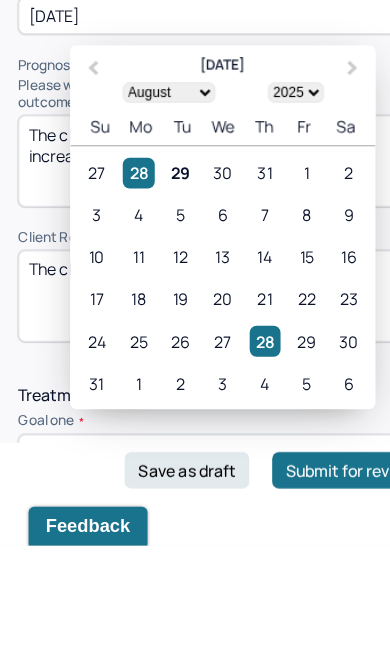 scroll, scrollTop: 3509, scrollLeft: 0, axis: vertical 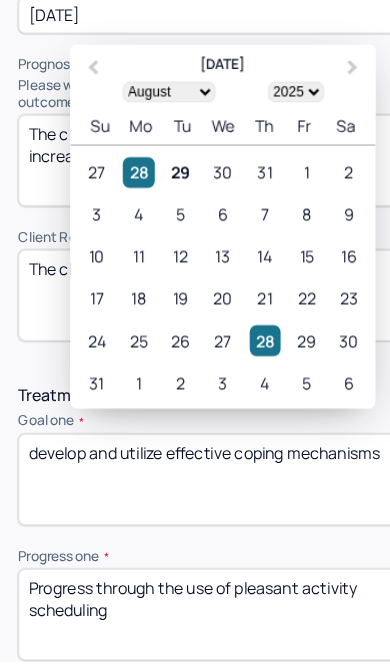 click on "4" at bounding box center [121, 187] 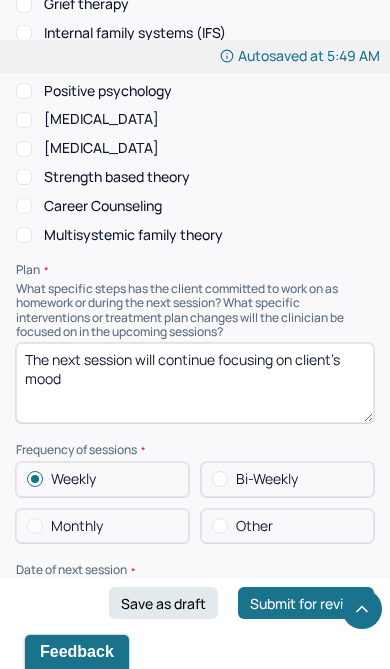 scroll, scrollTop: 2921, scrollLeft: 0, axis: vertical 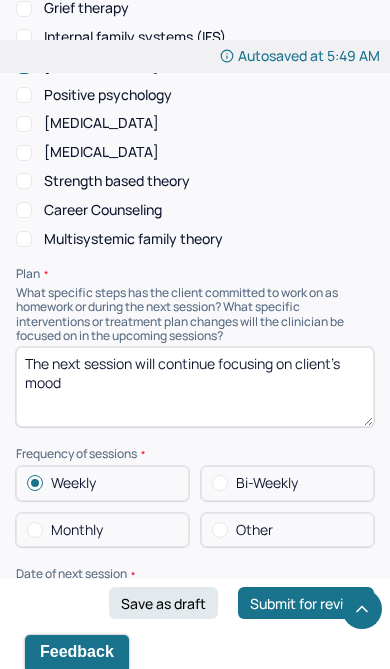 click on "The next session will continue focusing on client's mood" at bounding box center [195, 387] 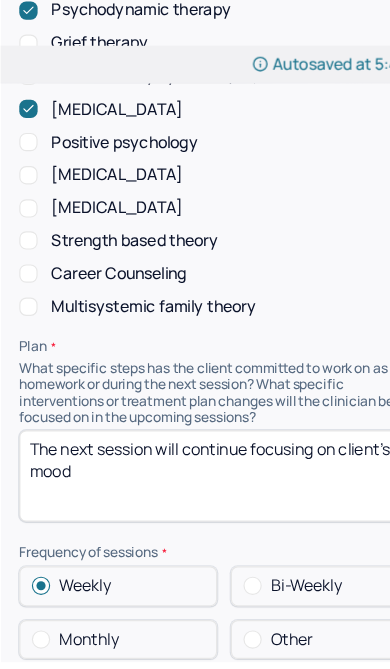 scroll, scrollTop: 2891, scrollLeft: 0, axis: vertical 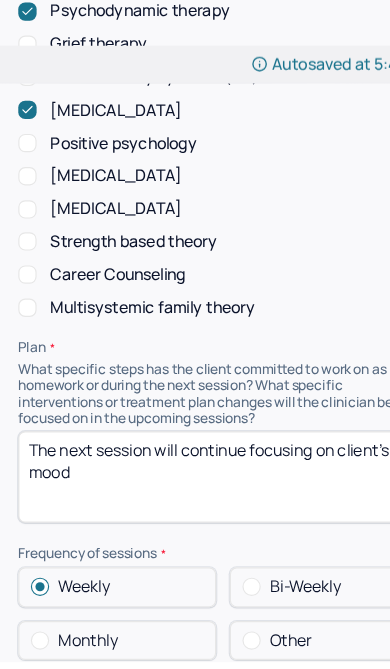 click on "Strength based theory" at bounding box center (24, 211) 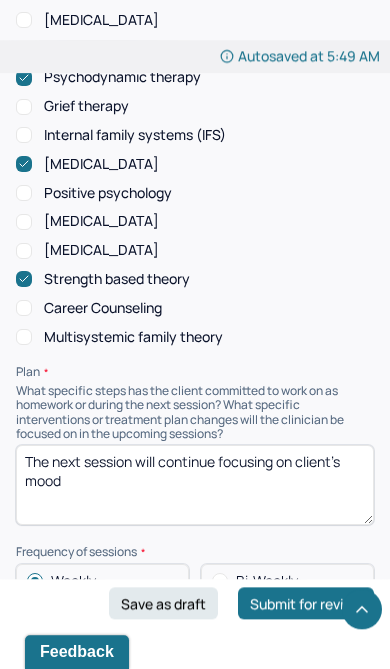 scroll, scrollTop: 2834, scrollLeft: 0, axis: vertical 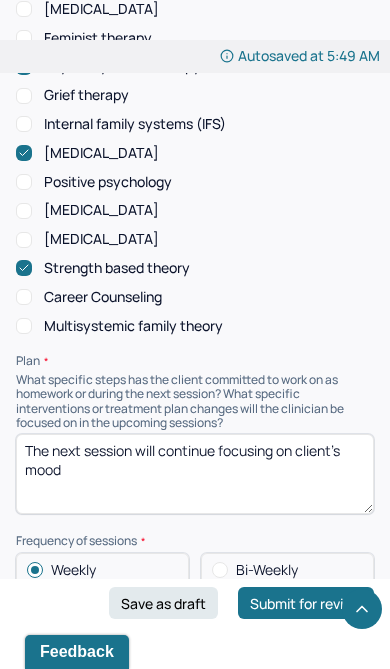 click on "The next session will continue focusing on client's mood" at bounding box center (195, 474) 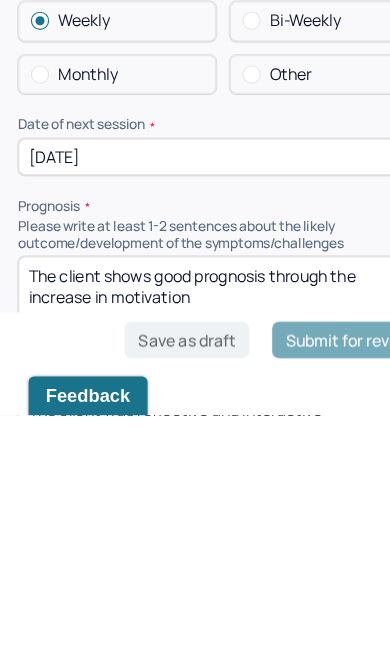 type on "The next session will focus on client’s treatment of self compared to how she treats others." 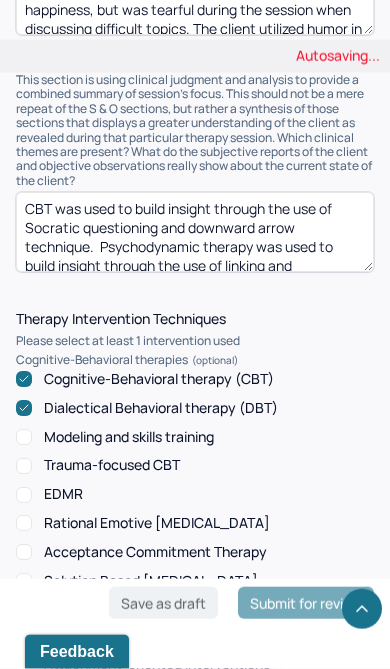 scroll, scrollTop: 2002, scrollLeft: 0, axis: vertical 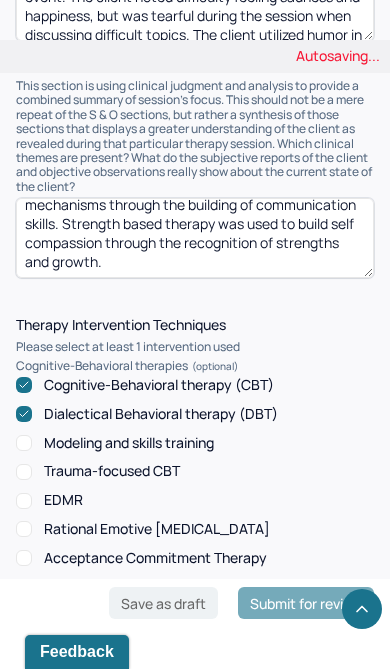 type on "The client shows good prognosis through the increase in insight and acceptance of difficult content." 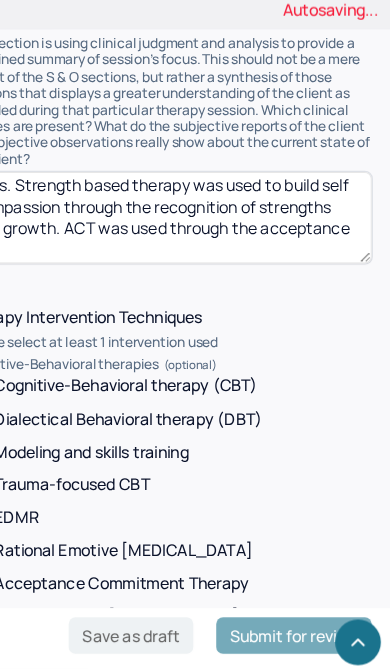 scroll, scrollTop: 247, scrollLeft: 0, axis: vertical 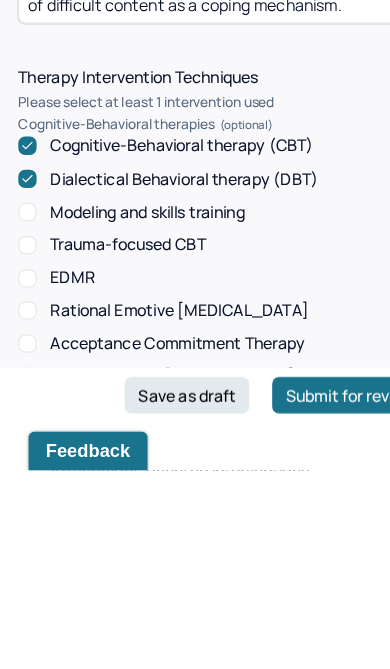 type on "CBT was used to build insight through the use of Socratic questioning and downward arrow technique.  Psychodynamic therapy was used to build insight through the use of linking and exploration of attachments. Client-centered therapy was used to promote insight through reflective listening and to build self compassion through the use of validation of experience. [MEDICAL_DATA] was used to process trauma through the use of mapping the influence and deconstruction of dominant narratives. DBT was used to build coping mechanisms through the building of communication skills. Strength based therapy was used to build self compassion through the recognition of strengths and growth. ACT was used through the acceptance of difficult content as a coping mechanism." 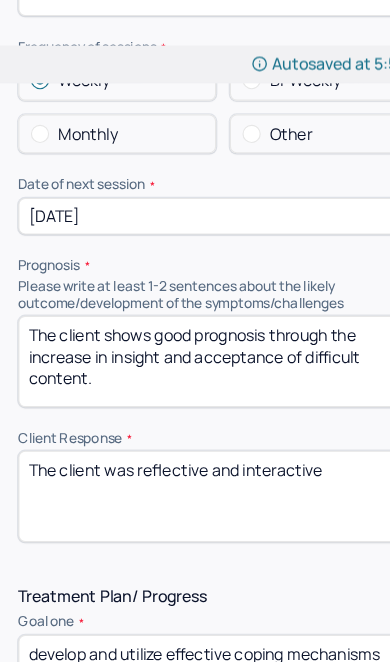 scroll, scrollTop: 3369, scrollLeft: 0, axis: vertical 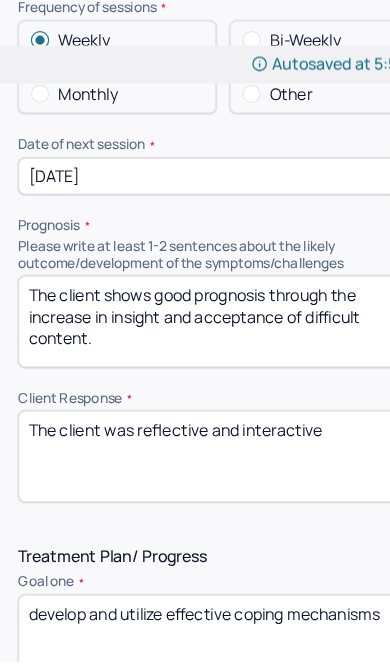 click on "The client was reflective and interactive" at bounding box center (195, 399) 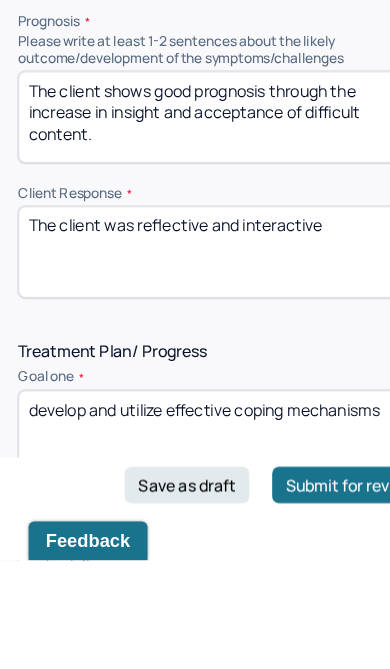click on "The client was reflective and interactive" at bounding box center [195, 399] 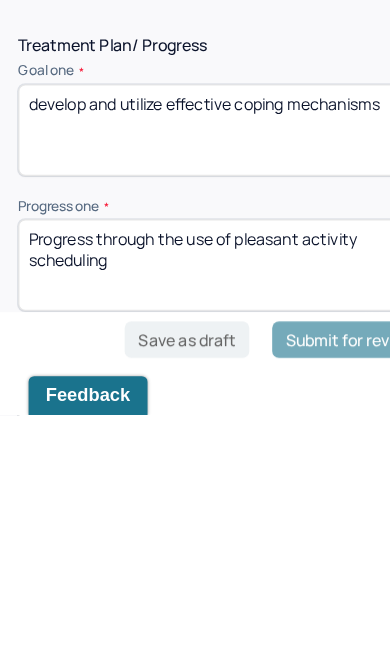 type on "The client was vulnerable and engaged" 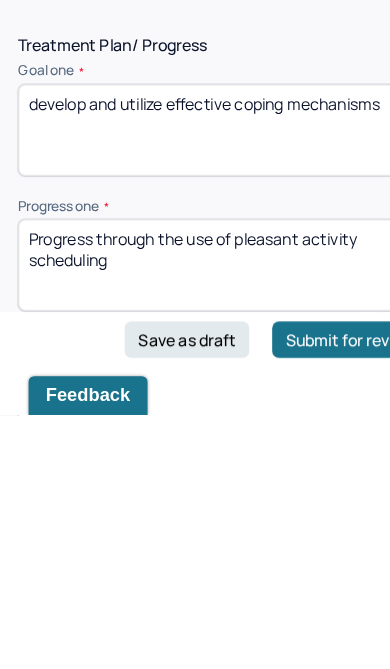 scroll, scrollTop: 3520, scrollLeft: 0, axis: vertical 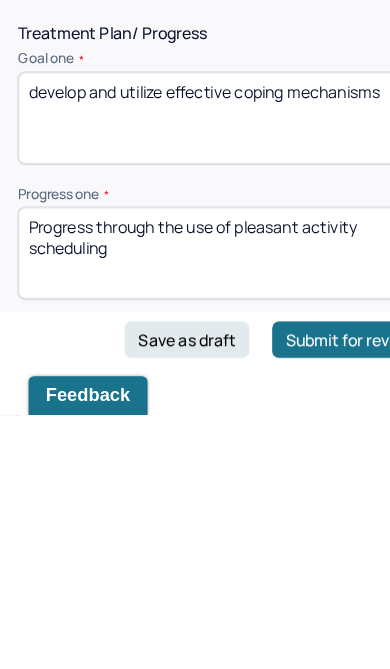 click on "Progress through the use of pleasant activity scheduling" at bounding box center [195, 527] 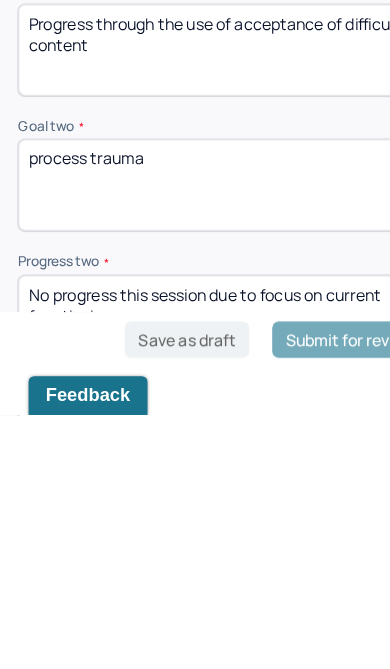 type on "Progress through the use of acceptance of difficult content" 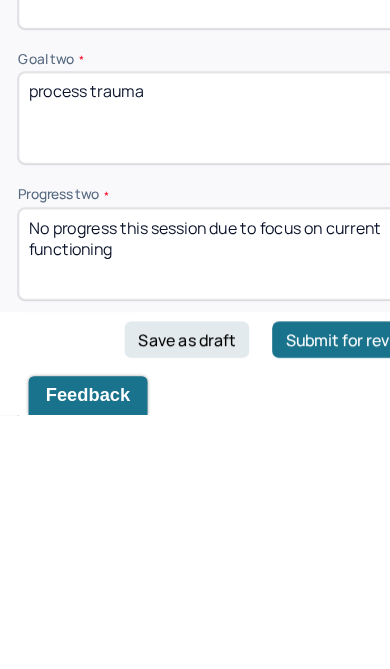 click on "No progress this session due to focus on current functioning" at bounding box center (195, 528) 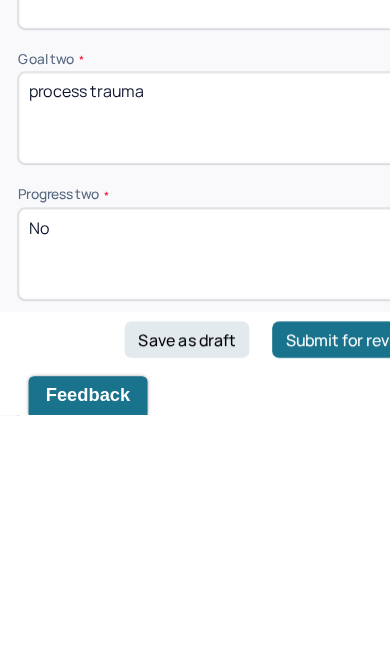 type on "N" 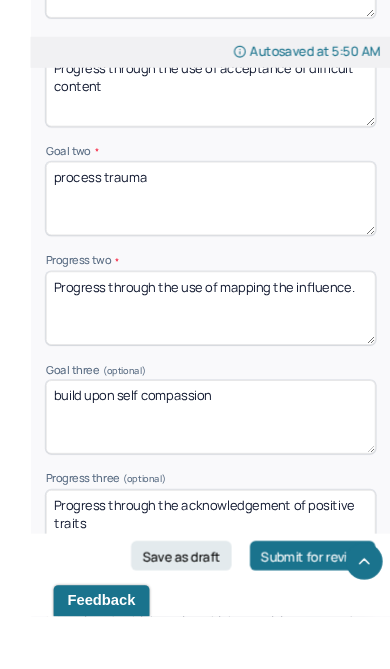 scroll, scrollTop: 3927, scrollLeft: 0, axis: vertical 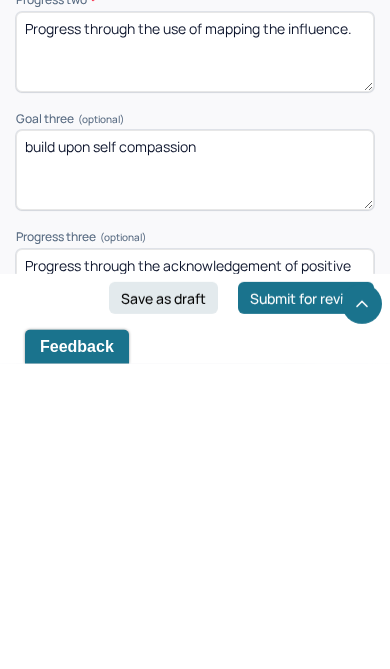 type on "Progress through the use of mapping the influence." 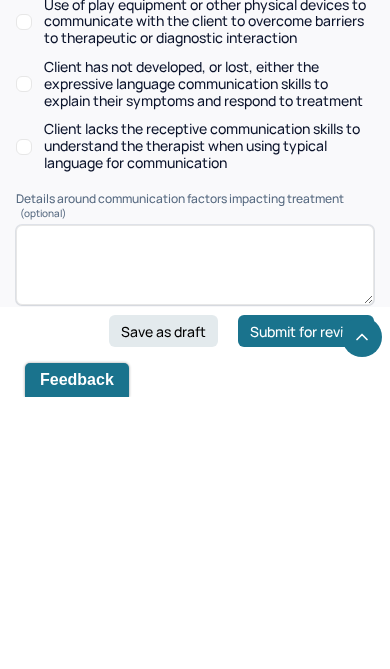 type on "Progress through the recognition of strengths." 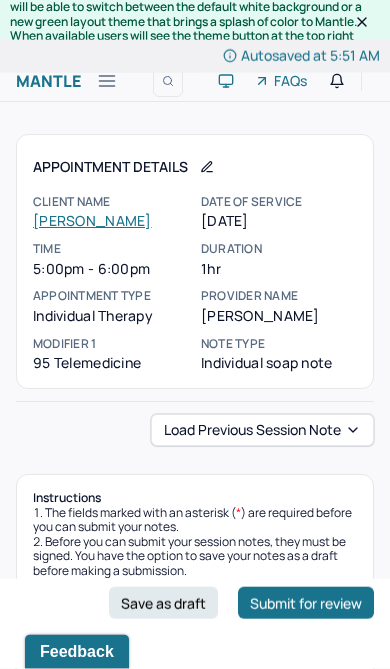 scroll, scrollTop: 0, scrollLeft: 0, axis: both 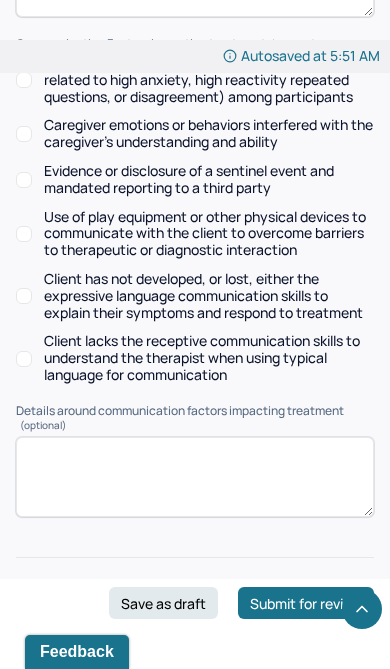 click on "Save as draft" at bounding box center (163, 603) 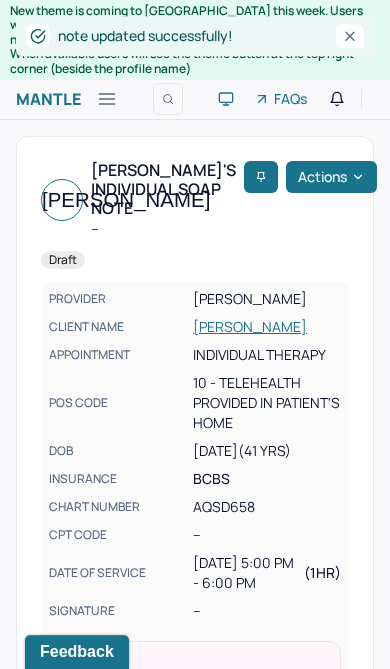 scroll, scrollTop: 0, scrollLeft: 0, axis: both 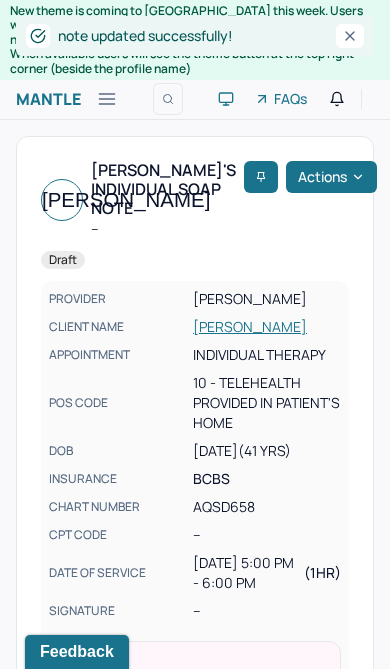 click 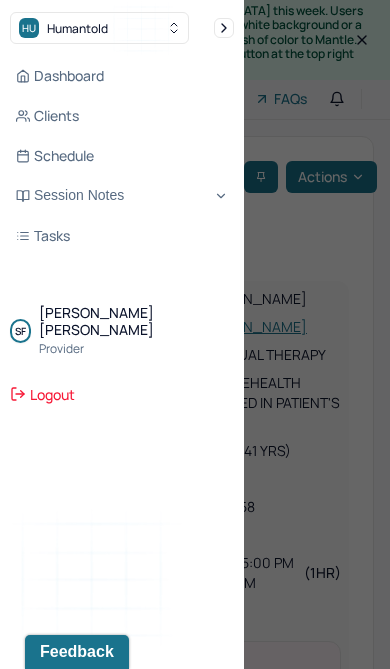 click on "Dashboard" at bounding box center (122, 76) 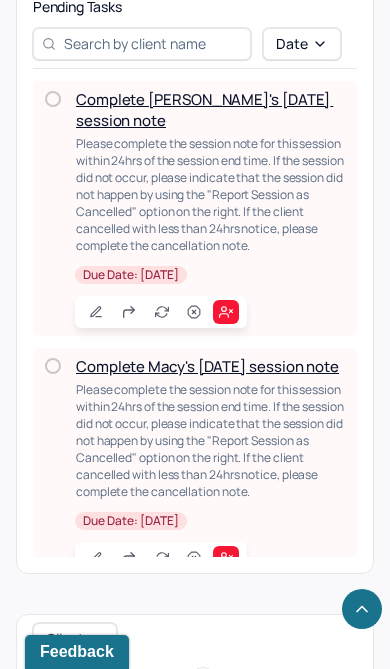 scroll, scrollTop: 663, scrollLeft: 0, axis: vertical 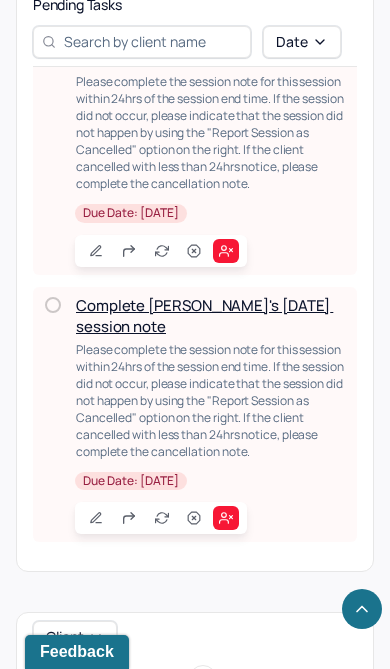 click on "Complete Tatyana's Mon, 07/28 session note" at bounding box center (204, 316) 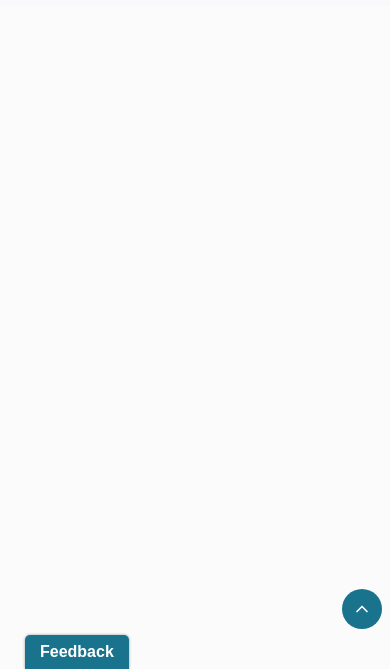 scroll, scrollTop: 0, scrollLeft: 0, axis: both 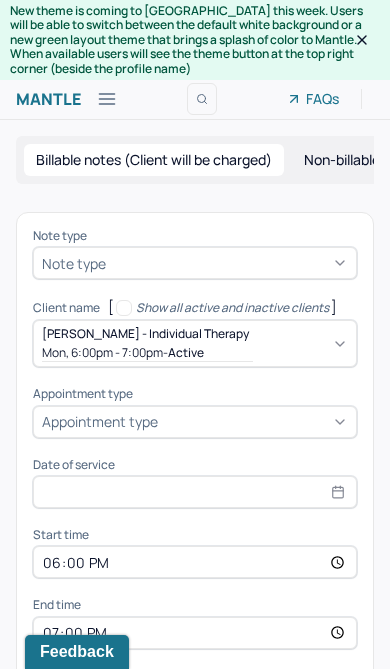 type on "Jul 28, 2025" 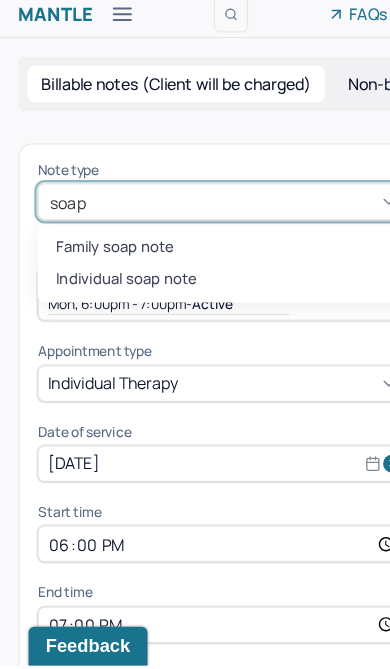 click on "Individual soap note" at bounding box center (195, 331) 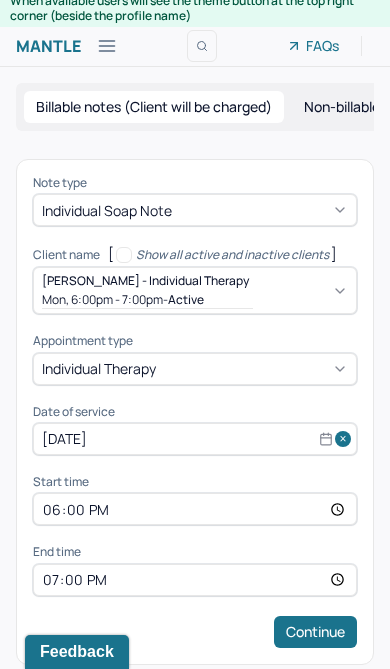 scroll, scrollTop: 57, scrollLeft: 0, axis: vertical 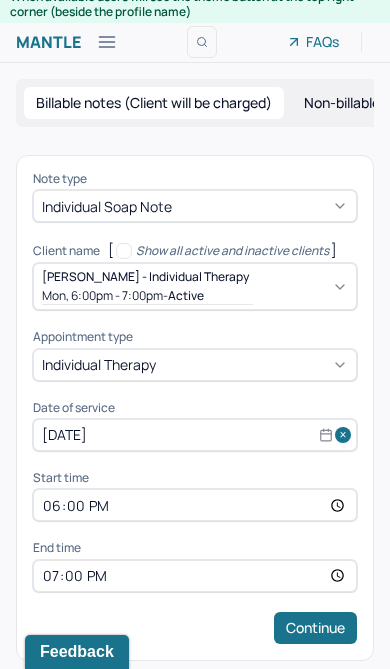 click on "Continue" at bounding box center [315, 628] 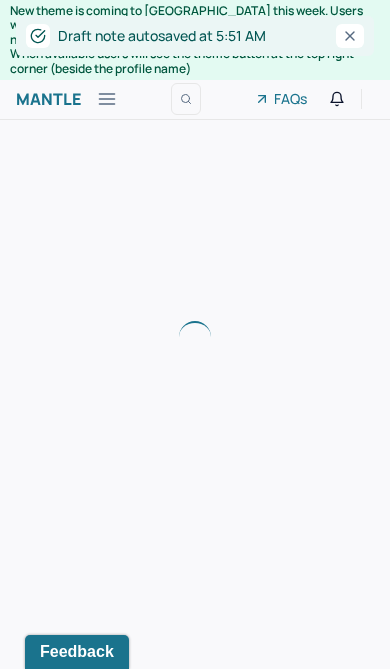 scroll, scrollTop: 0, scrollLeft: 0, axis: both 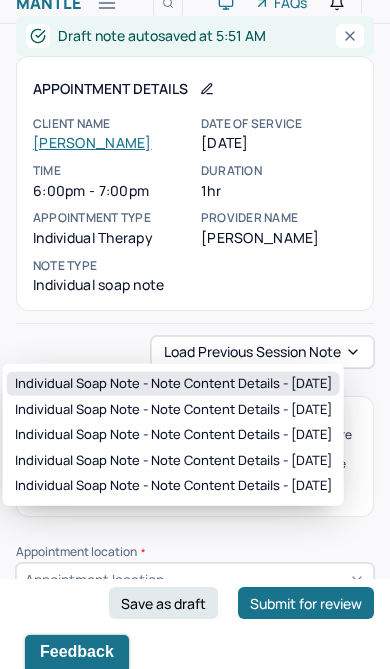 click on "Individual soap note   - Note content Details -   07/21/2025" at bounding box center [173, 384] 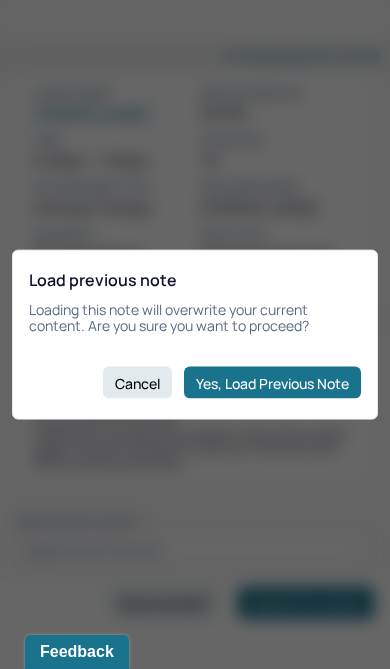 click on "Yes, Load Previous Note" at bounding box center [272, 383] 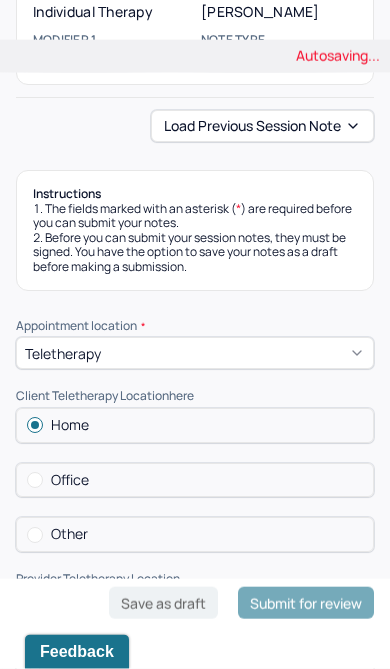 scroll, scrollTop: 323, scrollLeft: 0, axis: vertical 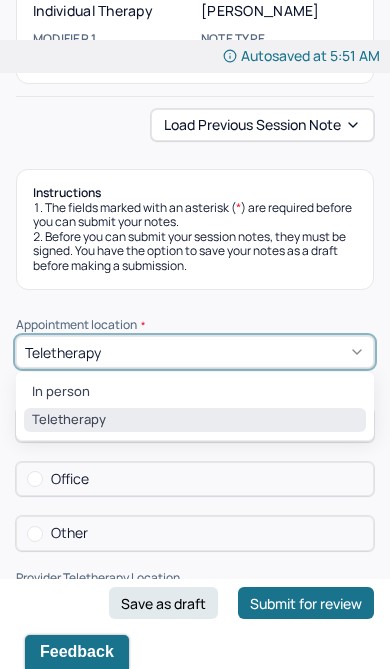 click on "In person" at bounding box center [195, 392] 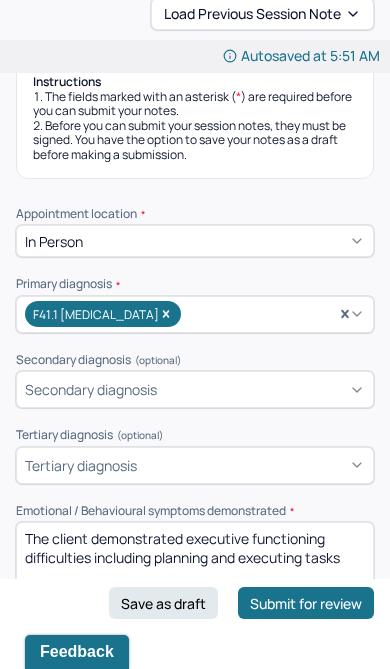 click on "The client demonstrated executive functioning difficulties including planning and executing tasks" at bounding box center (195, 562) 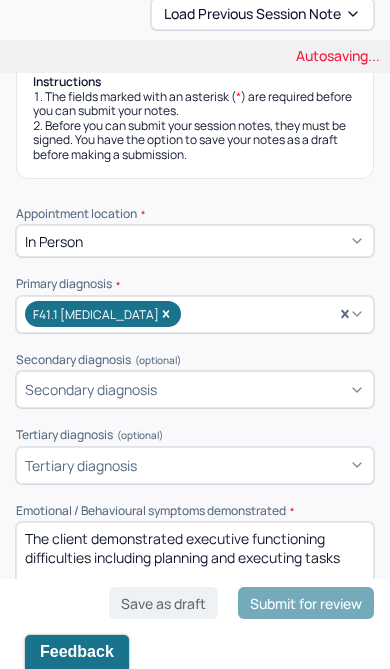 scroll, scrollTop: 489, scrollLeft: 0, axis: vertical 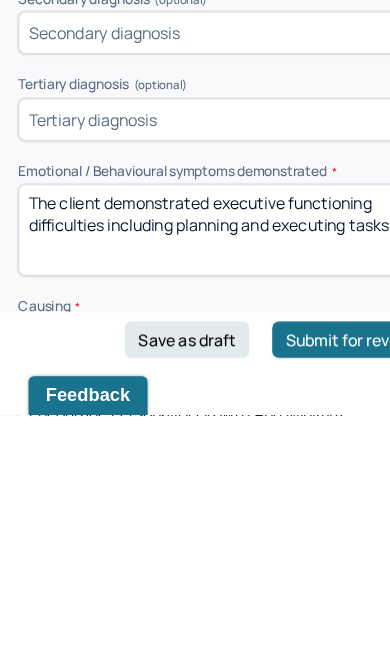 click on "The client demonstrated executive functioning difficulties including planning and executing tasks" at bounding box center [195, 507] 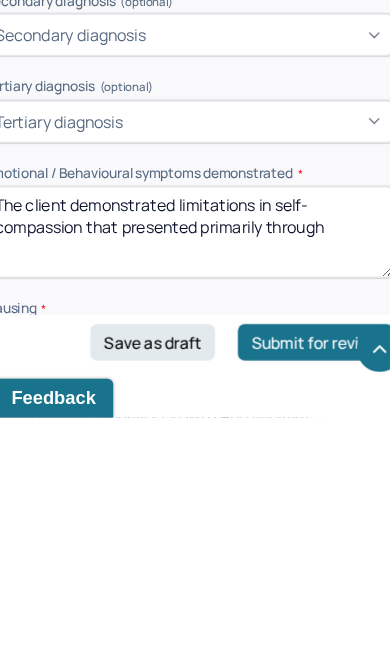 scroll, scrollTop: 497, scrollLeft: 0, axis: vertical 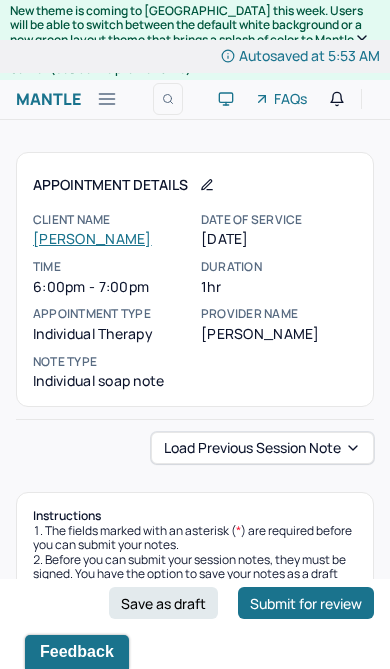 type on "The client demonstrated limitations in self-compassion that presented primarily through uncertainty of self and difficulty identifying wants/needs." 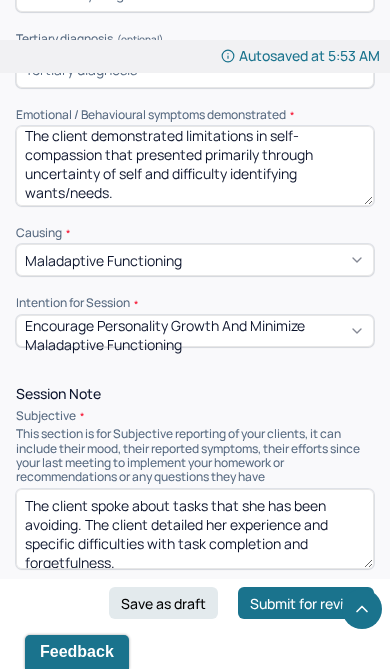 scroll, scrollTop: 849, scrollLeft: 0, axis: vertical 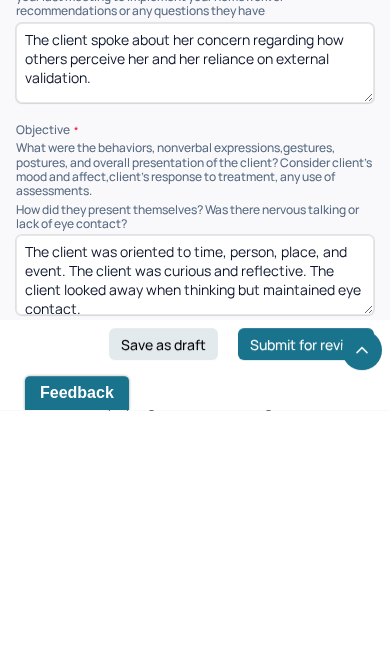 type on "The client spoke about her concern regarding how others perceive her and her reliance on external validation." 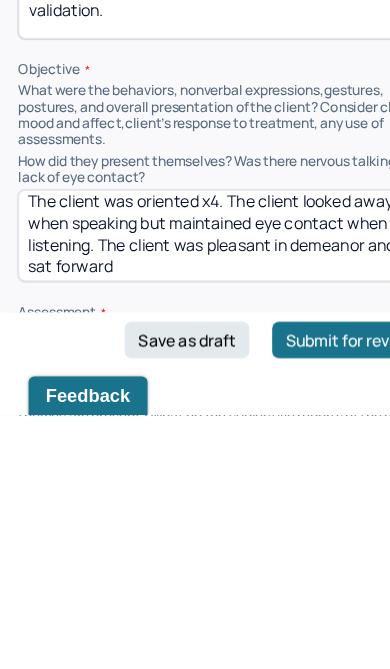 scroll, scrollTop: 7, scrollLeft: 0, axis: vertical 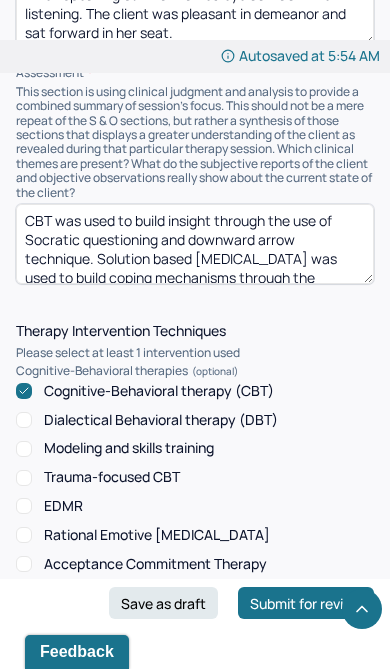 type on "The client was oriented x4. The client looked away when speaking but maintained eye contact when listening. The client was pleasant in demeanor and sat forward in her seat." 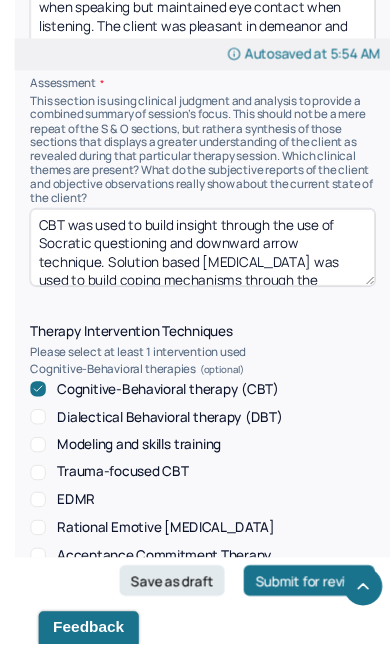 scroll, scrollTop: 1541, scrollLeft: 0, axis: vertical 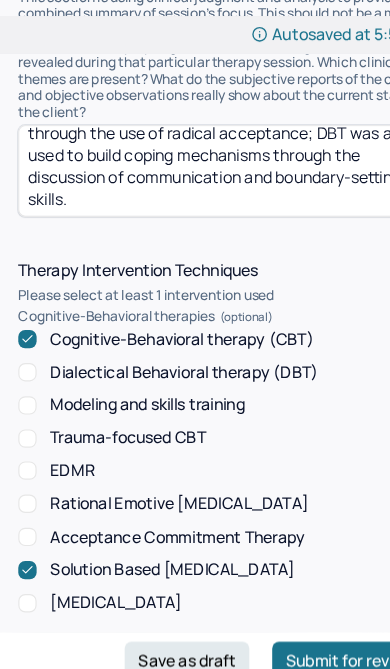 type on "CBT was used to build insight through the use of Socratic questioning and downward arrow technique. DBT was used to build self-compassion through the use of radical acceptance; DBT was also used to build coping mechanisms through the discussion of communication and boundary-setting skills." 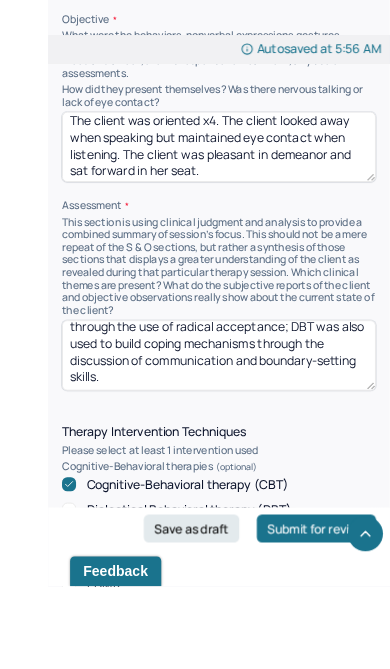 scroll, scrollTop: 1603, scrollLeft: 0, axis: vertical 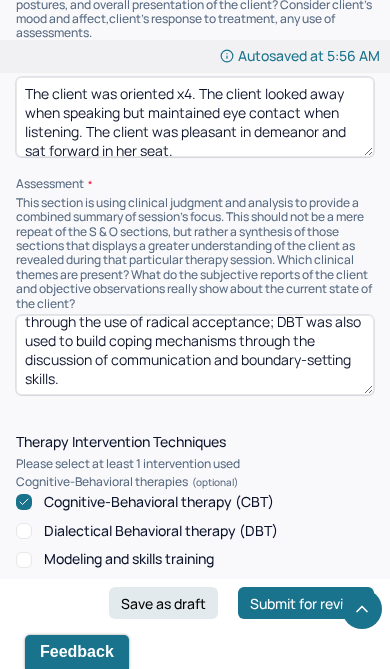 click on "Dialectical Behavioral therapy (DBT)" at bounding box center (24, 531) 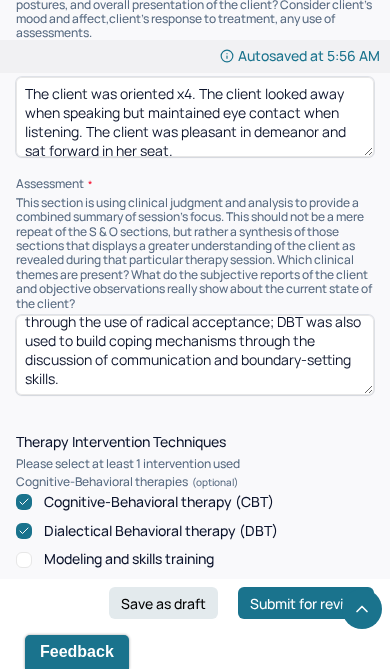 scroll, scrollTop: 73, scrollLeft: 0, axis: vertical 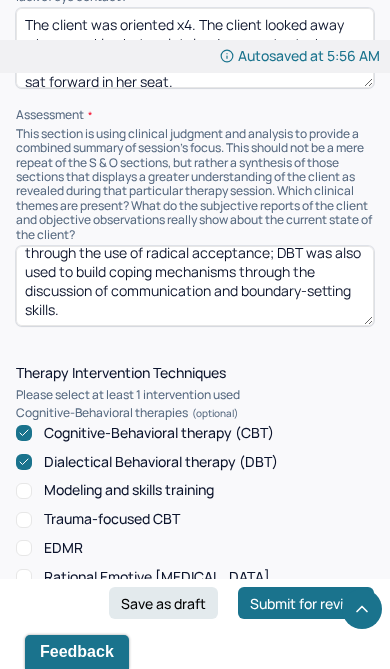 click 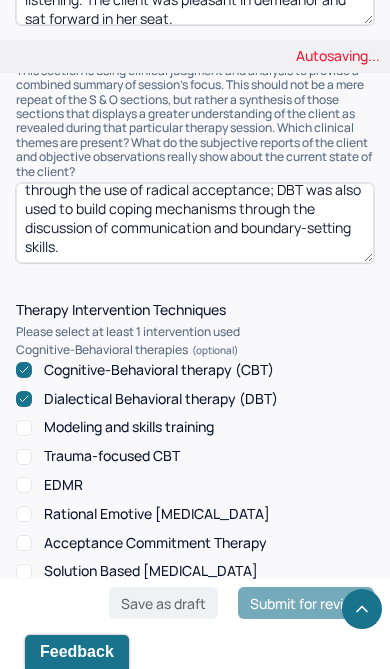 click on "Acceptance Commitment Therapy" at bounding box center (24, 543) 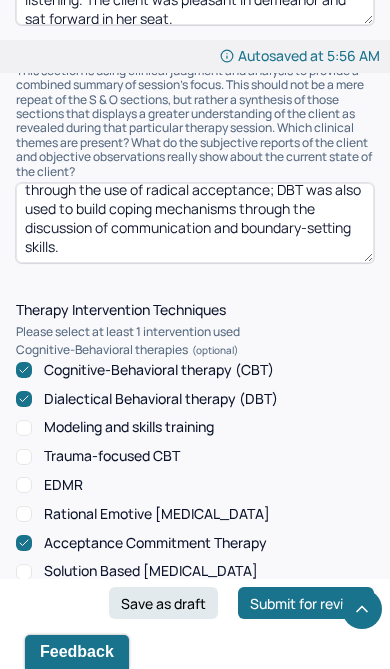 click on "CBT was used to build insight through the use of Socratic questioning and downward arrow technique. DBT was used to build self-compassion through the use of radical acceptance; DBT was also used to build coping mechanisms through the discussion of communication and boundary-setting skills." at bounding box center [195, 223] 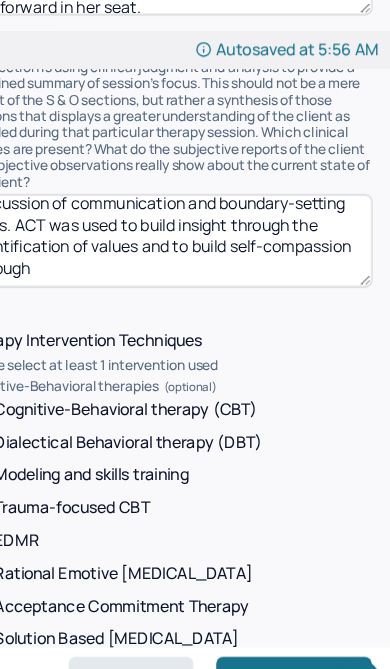 scroll, scrollTop: 107, scrollLeft: 0, axis: vertical 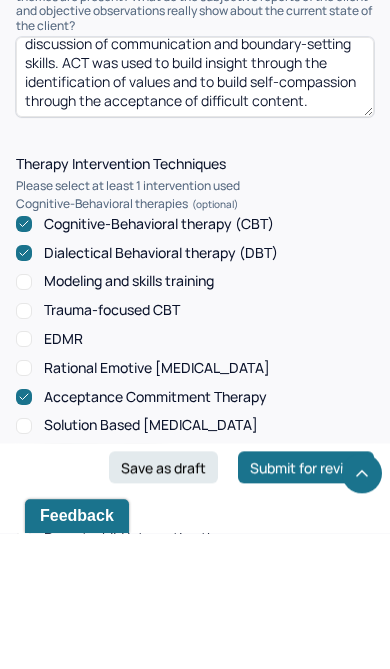click on "CBT was used to build insight through the use of Socratic questioning and downward arrow technique. DBT was used to build self-compassion through the use of radical acceptance; DBT was also used to build coping mechanisms through the discussion of communication and boundary-setting skills. ACT was used to build insight through the identification of values and to build self-compassion through the acceptance of difficult content." at bounding box center [195, 213] 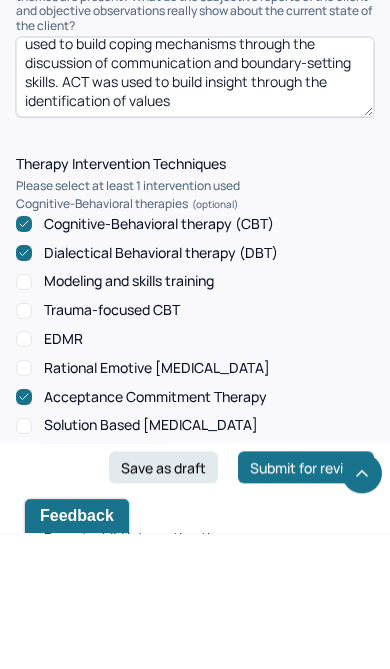 scroll, scrollTop: 93, scrollLeft: 0, axis: vertical 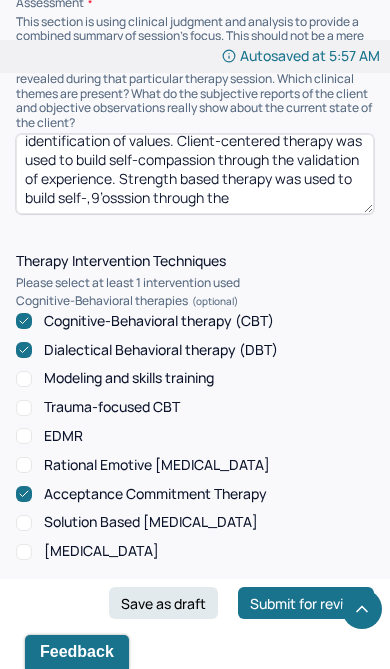 click on "CBT was used to build insight through the use of Socratic questioning and downward arrow technique. DBT was used to build self-compassion through the use of radical acceptance; DBT was also used to build coping mechanisms through the discussion of communication and boundary-setting skills. ACT was used to build insight through the identification of values. Client-centered therapy was used to build self-compassion through the validation of experience." at bounding box center (195, 174) 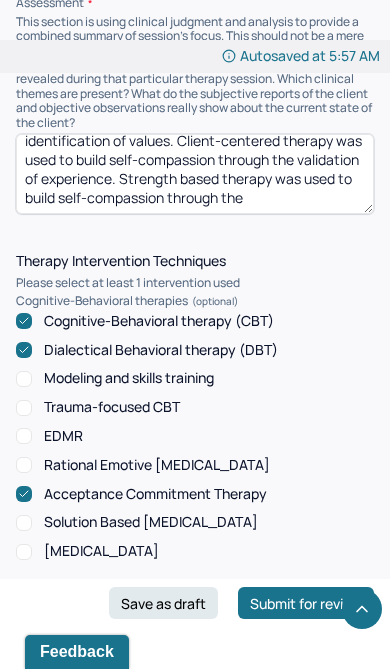 click on "CBT was used to build insight through the use of Socratic questioning and downward arrow technique. DBT was used to build self-compassion through the use of radical acceptance; DBT was also used to build coping mechanisms through the discussion of communication and boundary-setting skills. ACT was used to build insight through the identification of values. Client-centered therapy was used to build self-compassion through the validation of experience." at bounding box center (195, 174) 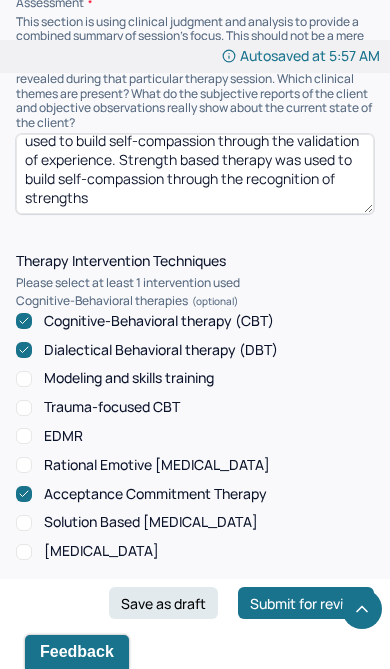 scroll, scrollTop: 167, scrollLeft: 0, axis: vertical 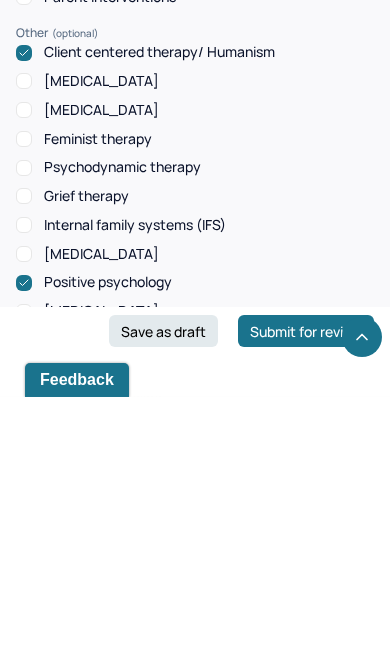 type on "CBT was used to build insight through the use of Socratic questioning and downward arrow technique. DBT was used to build self-compassion through the use of radical acceptance; DBT was also used to build coping mechanisms through the discussion of communication and boundary-setting skills. ACT was used to build insight through the identification of values. Client-centered therapy was used to build self-compassion through the validation of experience. Strength based therapy was used to build self-compassion through the recognition of strengths and growth." 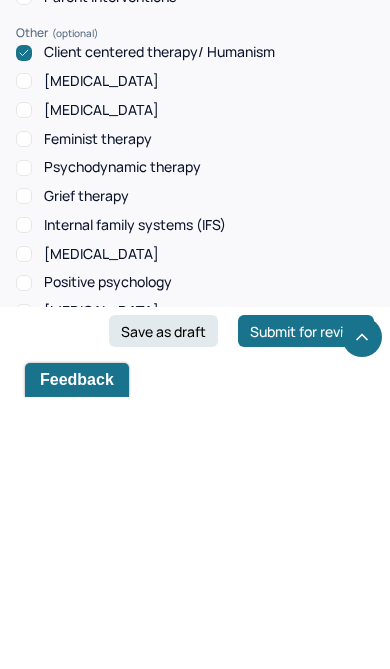scroll, scrollTop: 2303, scrollLeft: 0, axis: vertical 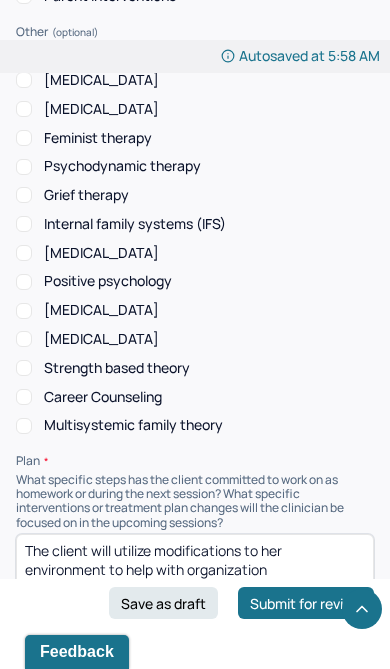 click on "Strength based theory" at bounding box center (24, 368) 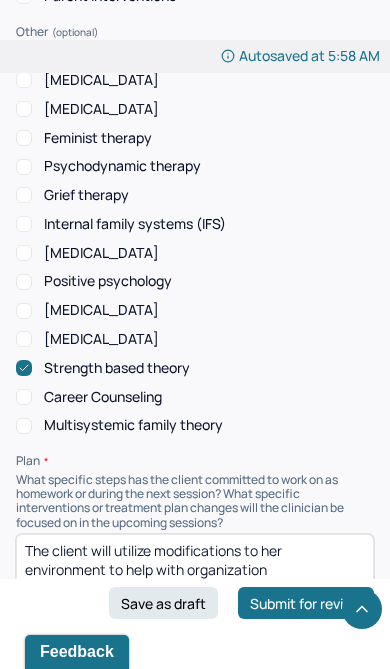 click on "Save as draft" at bounding box center (163, 603) 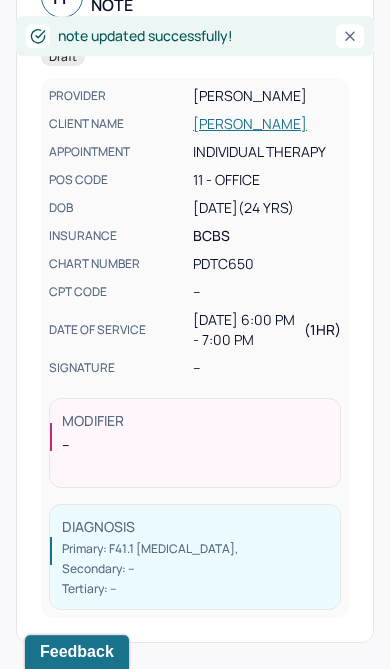 scroll, scrollTop: 0, scrollLeft: 0, axis: both 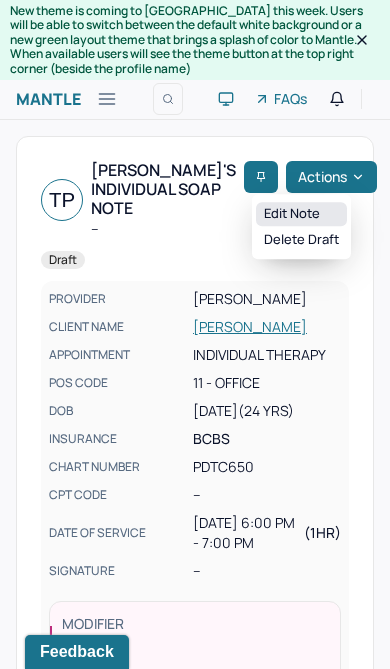 click on "Edit note" at bounding box center (301, 214) 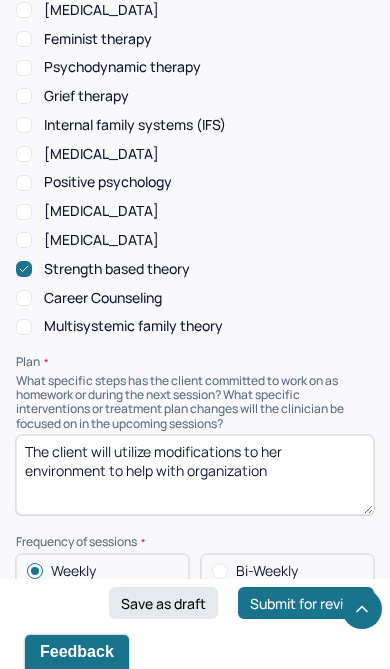 click on "The client will utilize modifications to her environment to help with organization" at bounding box center [195, 475] 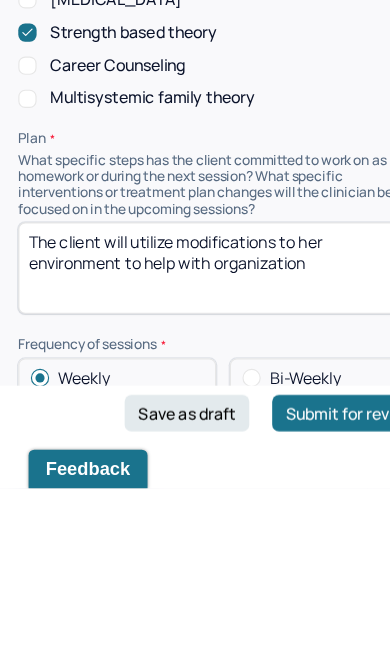 click on "The client will utilize modifications to her environment to help with organization" at bounding box center [195, 476] 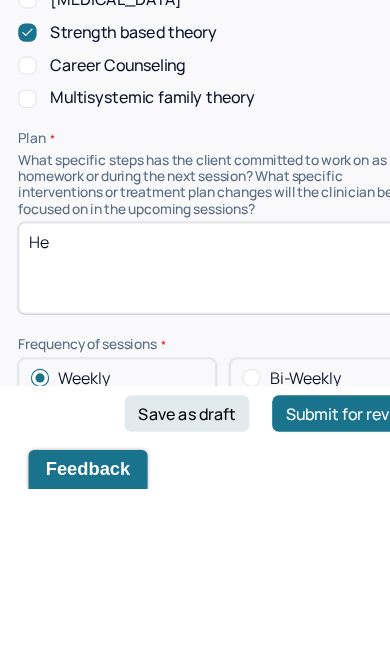 type on "H" 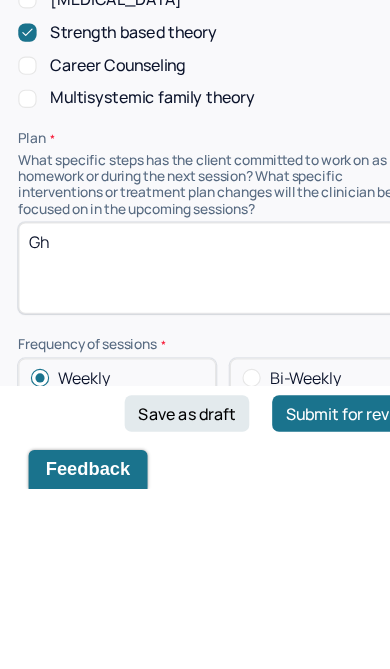 type on "G" 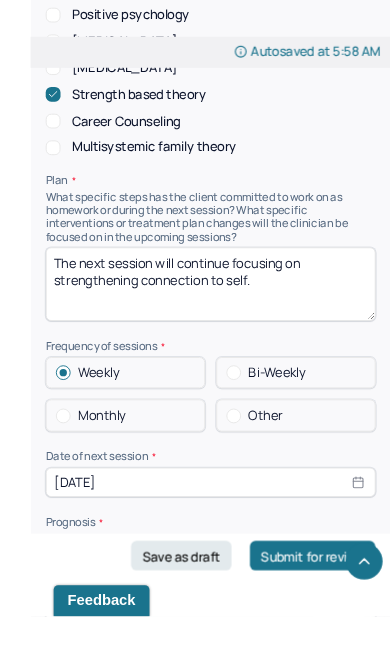 scroll, scrollTop: 2568, scrollLeft: 0, axis: vertical 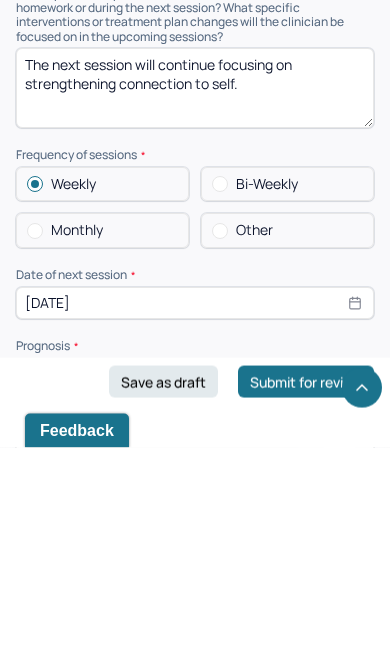 type on "The next session will continue focusing on strengthening connection to self." 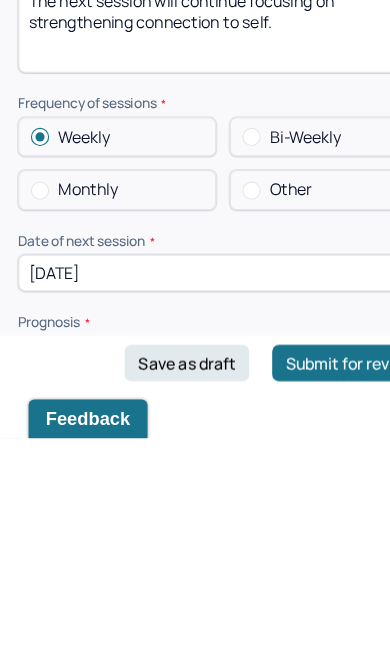 select on "6" 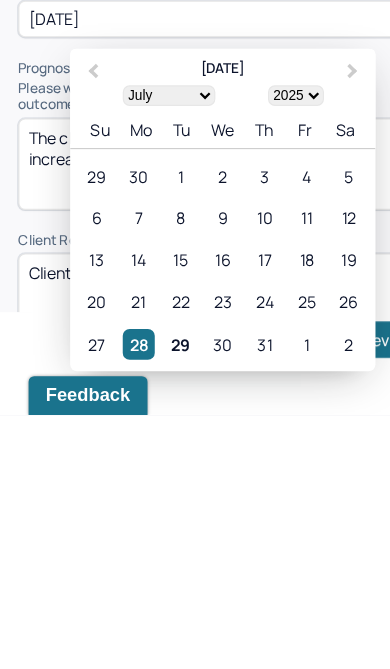 scroll, scrollTop: 2786, scrollLeft: 0, axis: vertical 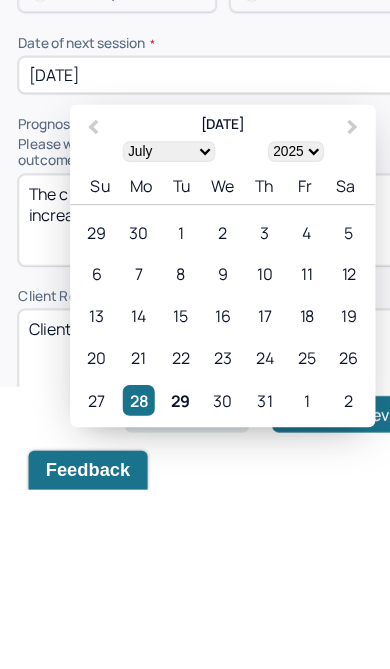 click on "Next Month" at bounding box center [310, 353] 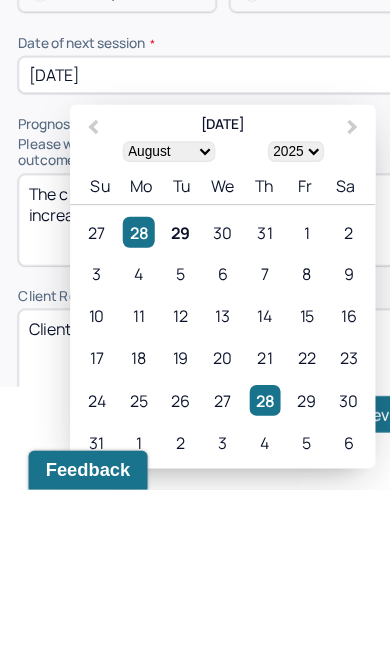 scroll, scrollTop: 2943, scrollLeft: 0, axis: vertical 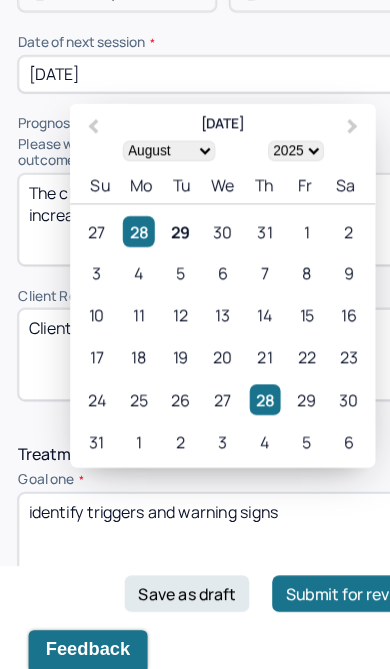 click on "4" at bounding box center (121, 322) 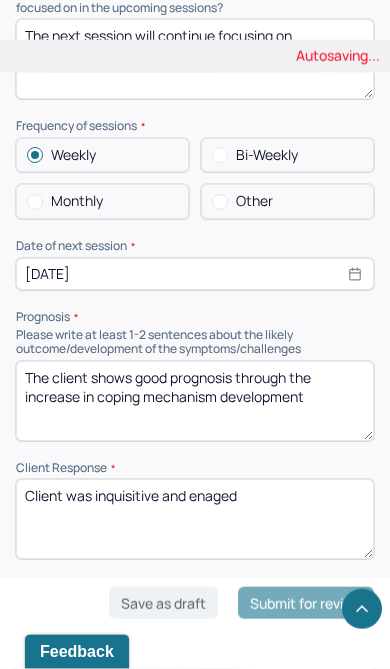scroll, scrollTop: 2815, scrollLeft: 0, axis: vertical 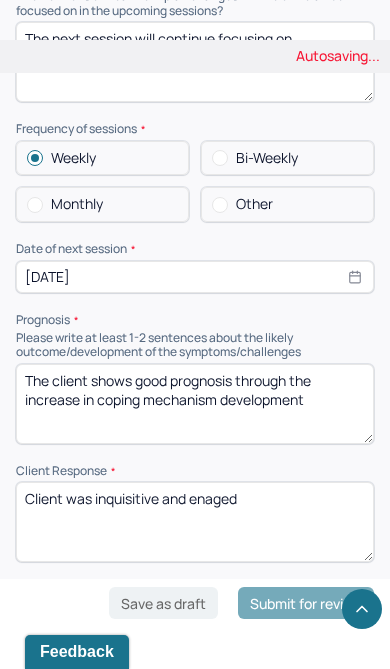 click on "The client shows good prognosis through the increase in coping mechanism development" at bounding box center [195, 404] 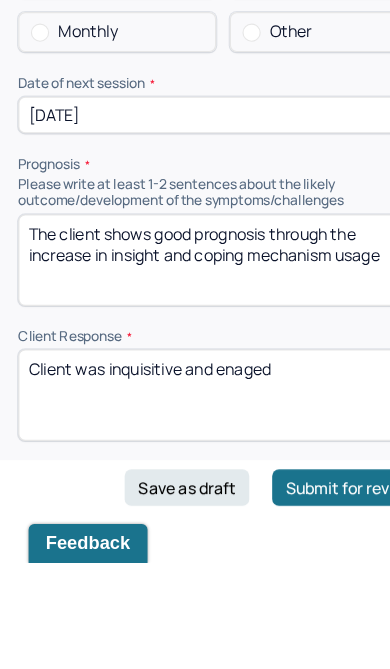 type on "The client shows good prognosis through the increase in insight and coping mechanism usage" 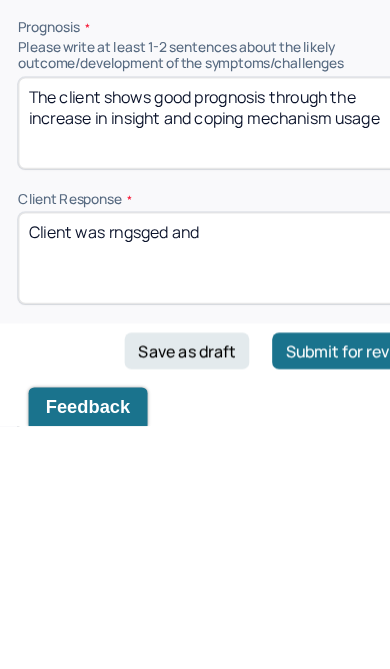 click on "Client was" at bounding box center (195, 522) 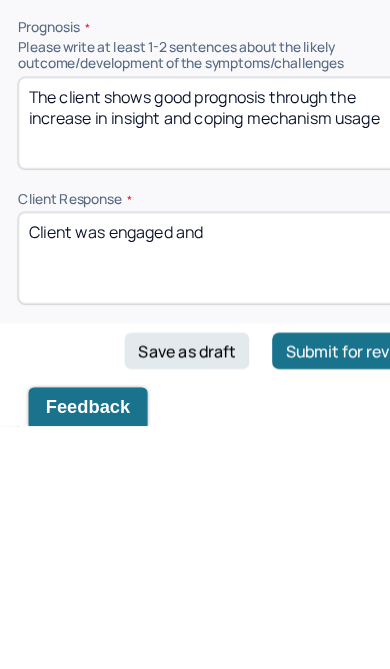click on "Client was rngsged and" at bounding box center (195, 522) 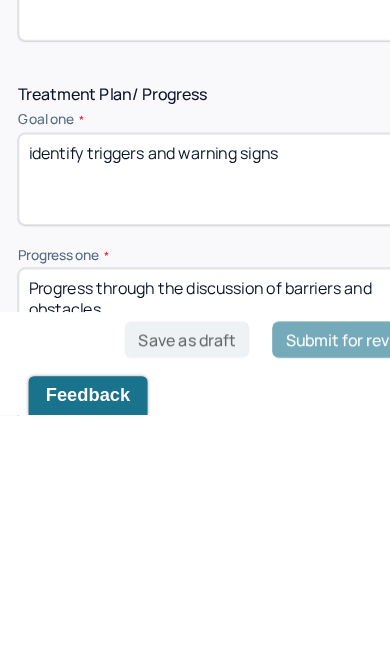 scroll, scrollTop: 3041, scrollLeft: 0, axis: vertical 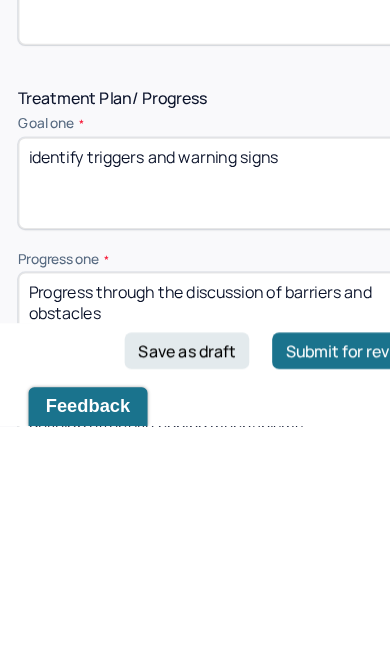 type on "Client was engaged and interactive" 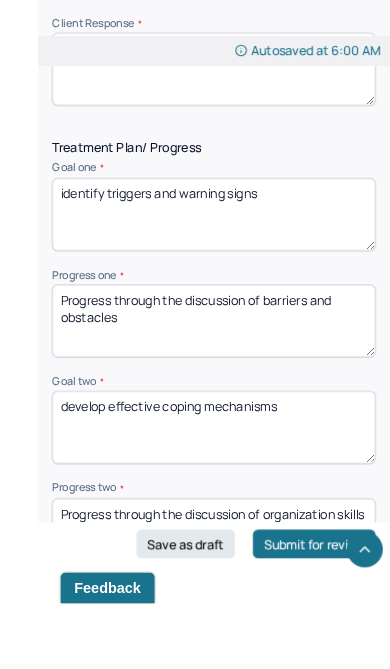 scroll, scrollTop: 3258, scrollLeft: 0, axis: vertical 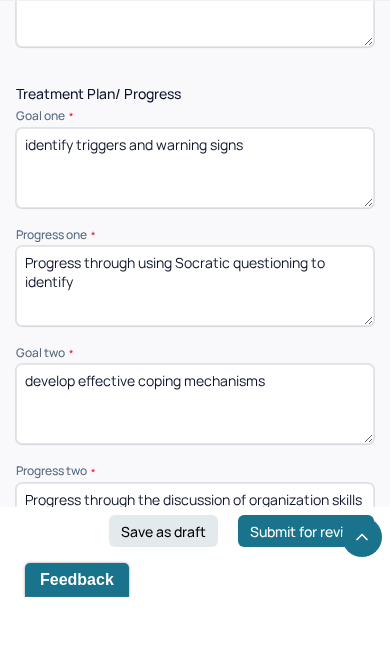 click on "Progress through" at bounding box center (195, 358) 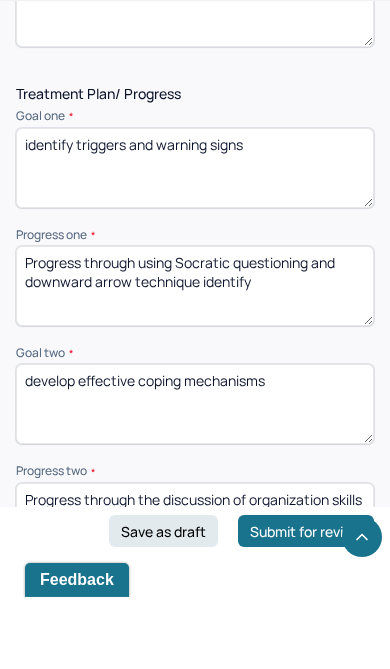 click on "Progress through using Socratic questioning to identify" at bounding box center (195, 358) 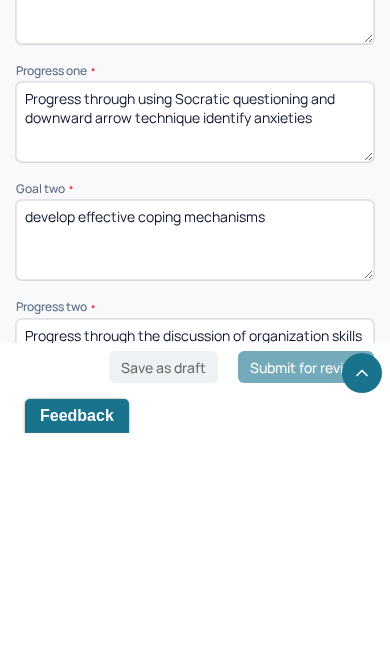 type on "Progress through using Socratic questioning and downward arrow technique identify anxieties" 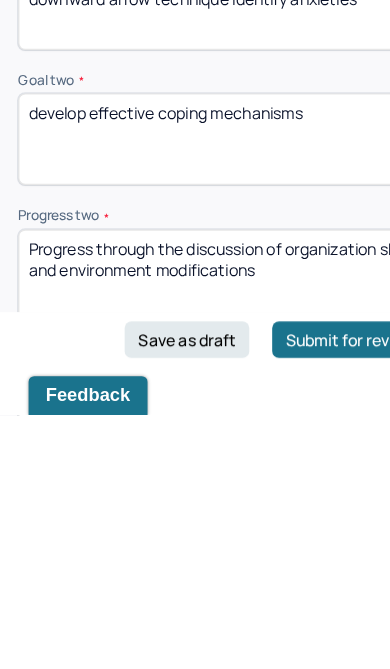 scroll, scrollTop: 3316, scrollLeft: 0, axis: vertical 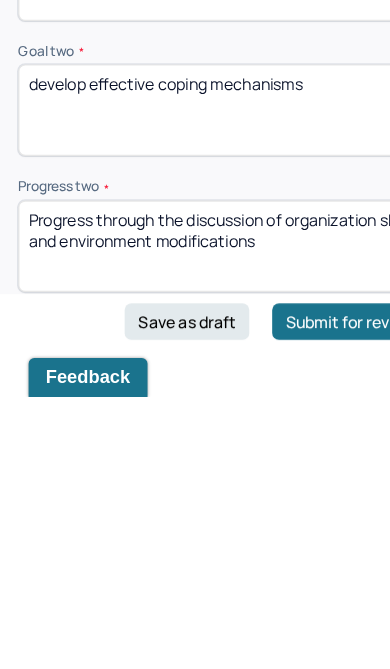 click on "Progress through the discussion of organization skills and environment modifications" at bounding box center [195, 537] 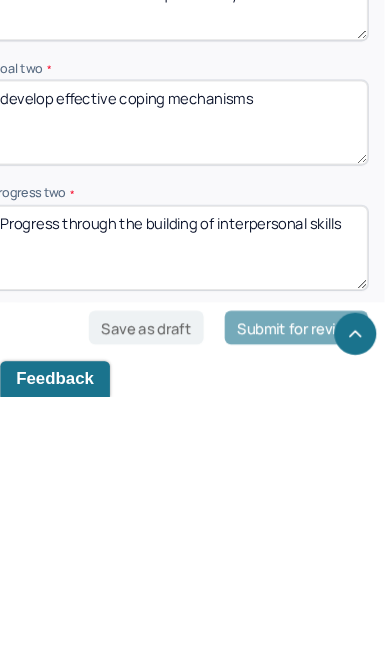 scroll, scrollTop: 3474, scrollLeft: 0, axis: vertical 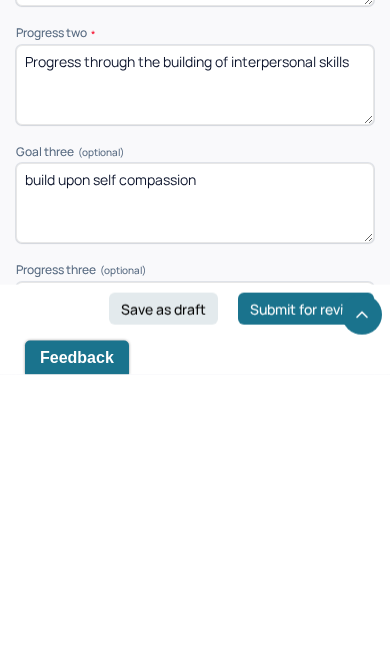 type on "Progress through the building of interpersonal skills" 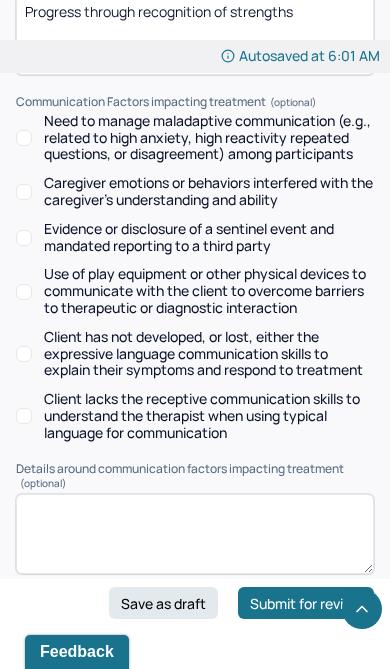 type on "Progress through recognition of strengths" 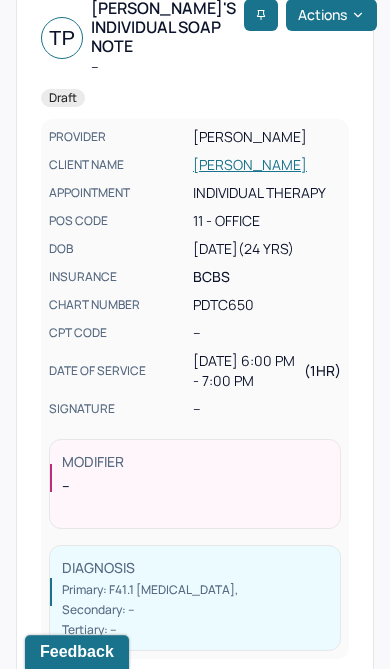 scroll, scrollTop: 0, scrollLeft: 0, axis: both 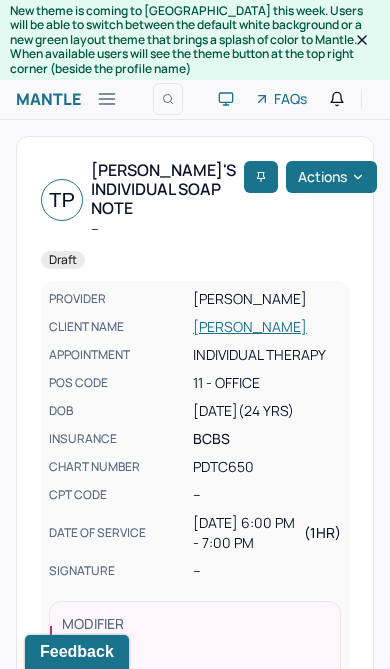 click at bounding box center [107, 99] 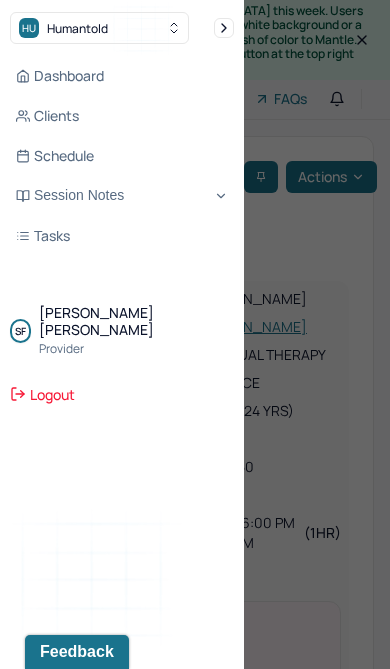 click on "Dashboard" at bounding box center (122, 76) 